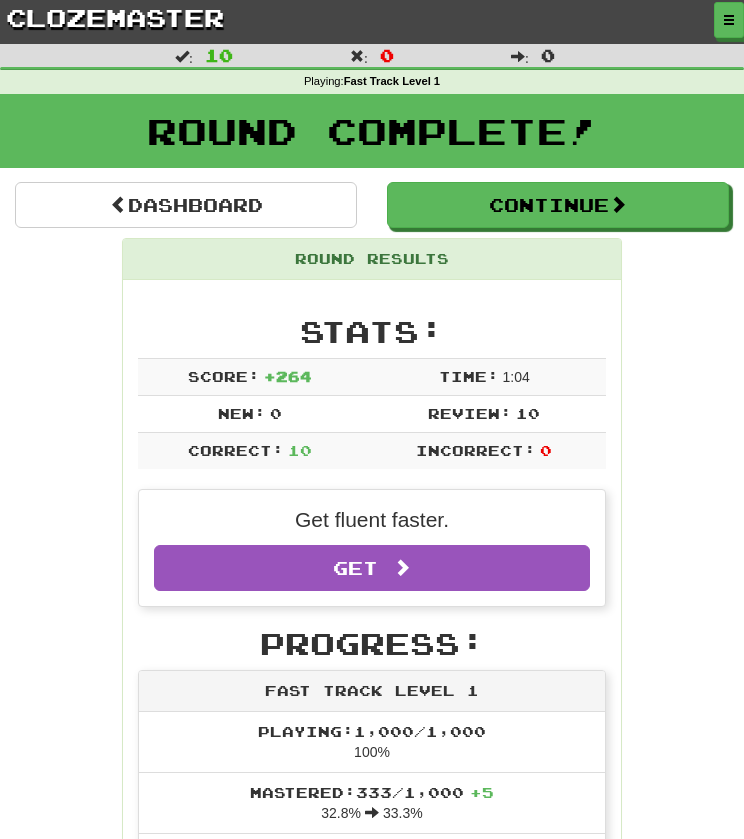 scroll, scrollTop: 1146, scrollLeft: 0, axis: vertical 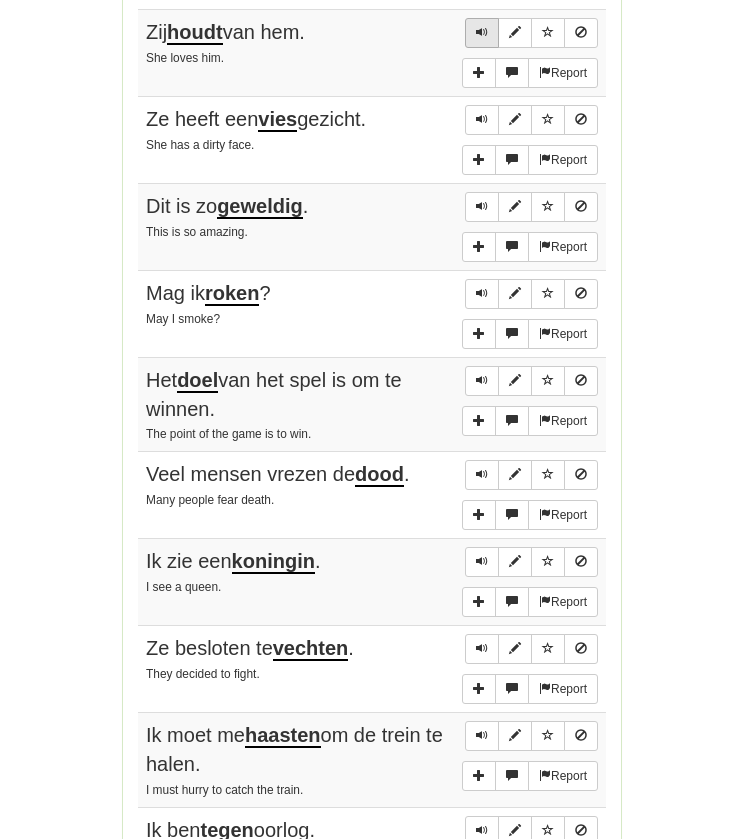 click at bounding box center (482, 33) 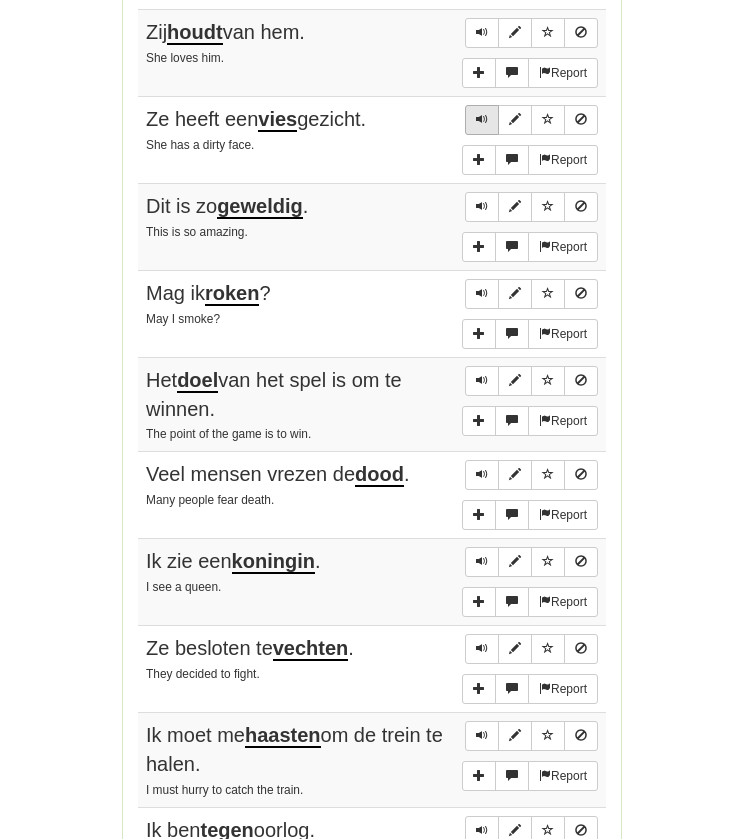 click at bounding box center [482, 119] 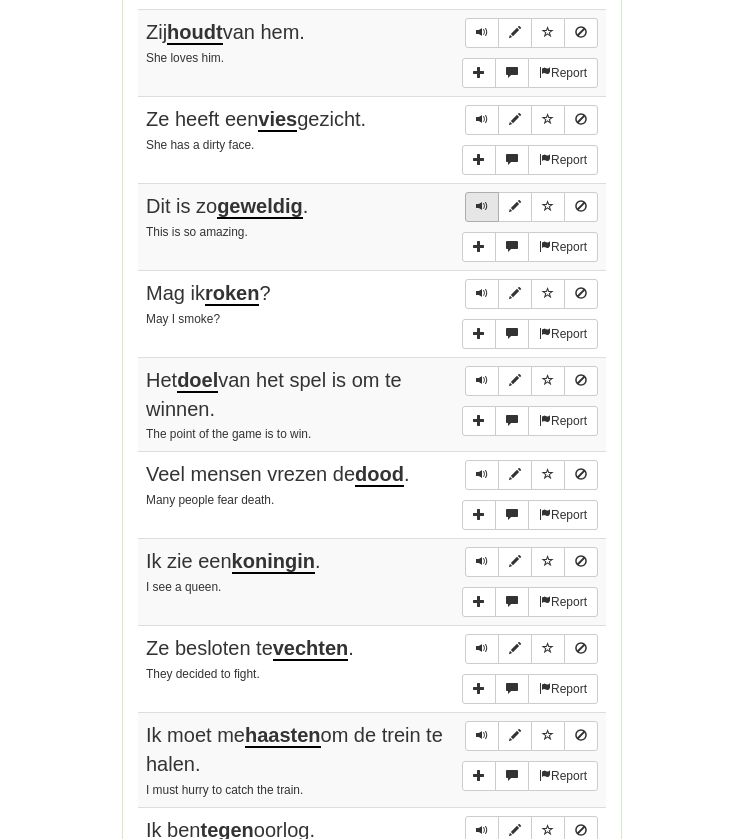 click at bounding box center (482, 207) 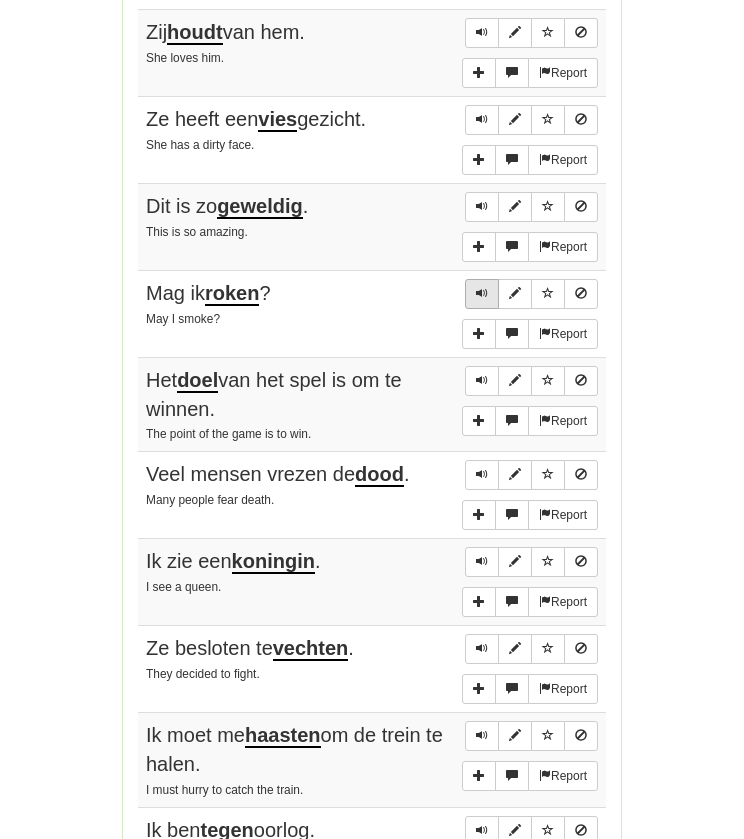 click at bounding box center [482, 294] 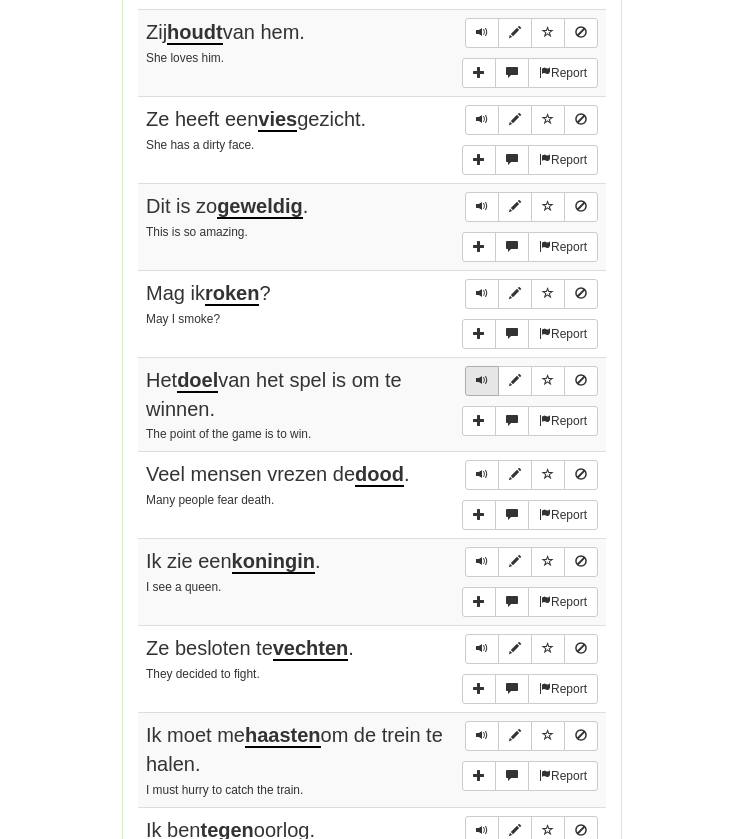 click at bounding box center [482, 381] 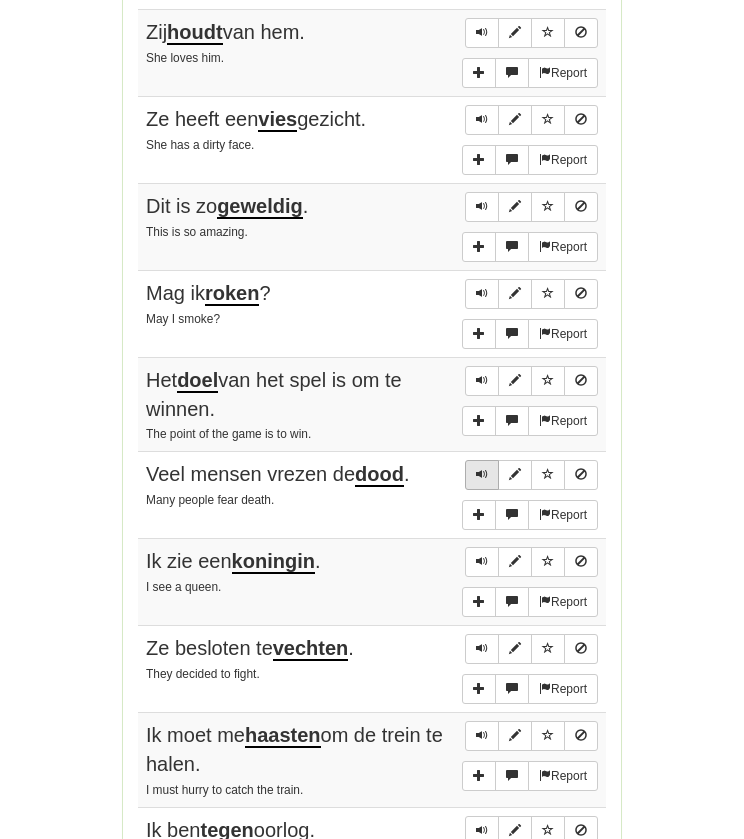 click at bounding box center [482, 474] 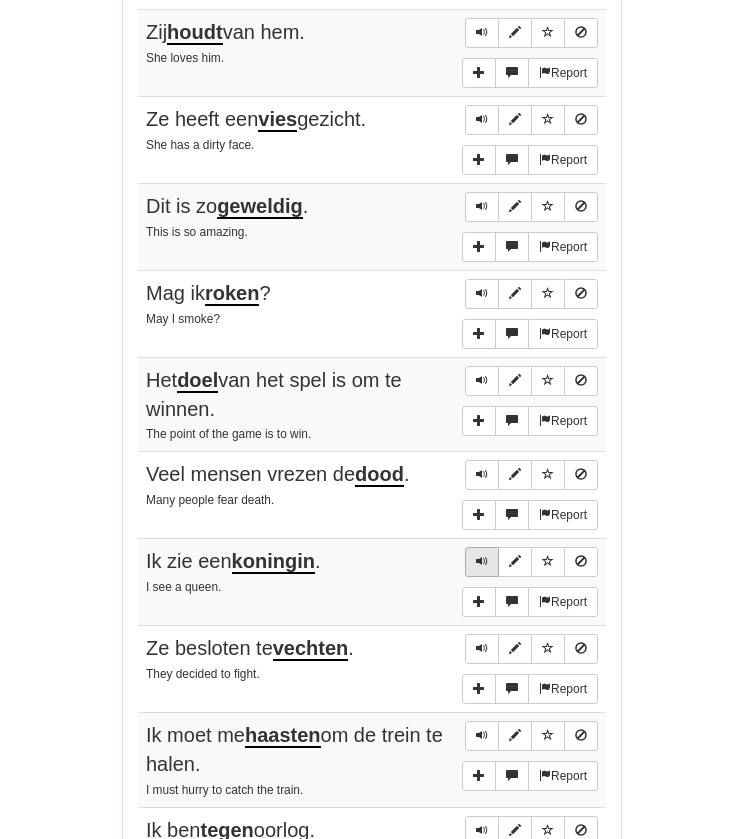 click at bounding box center [482, 562] 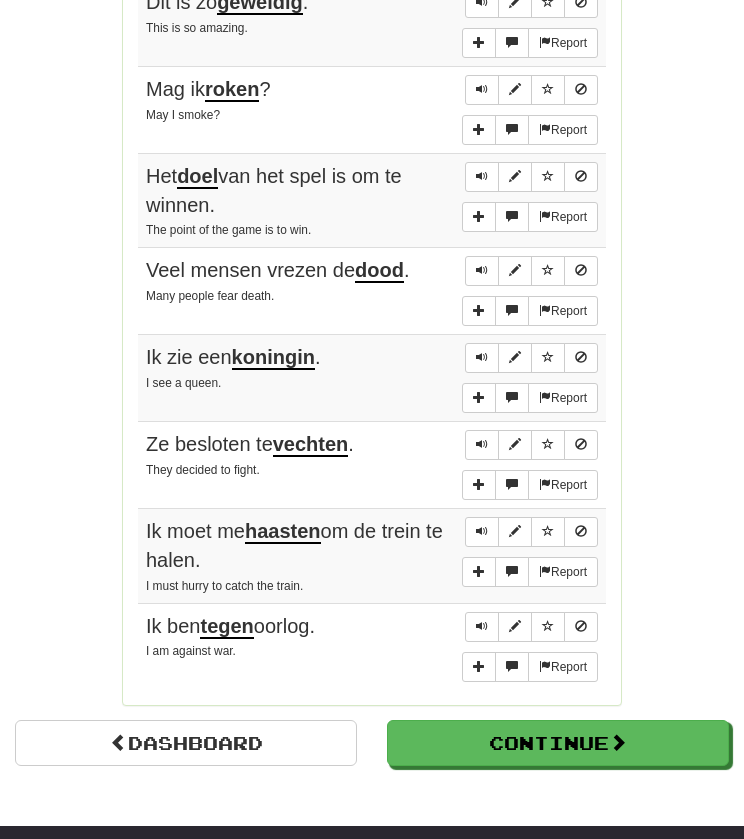 scroll, scrollTop: 1367, scrollLeft: 0, axis: vertical 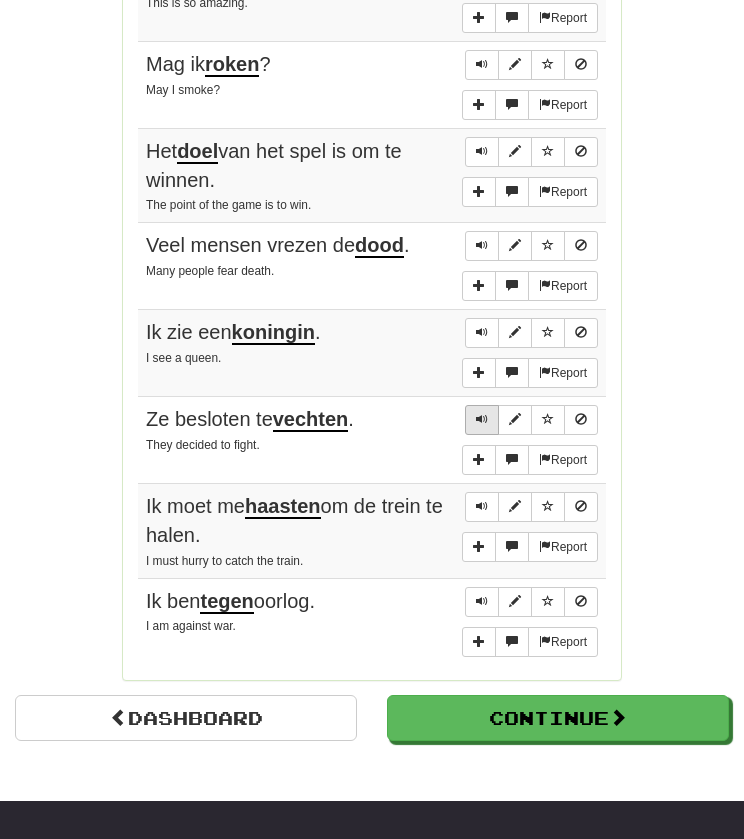 click at bounding box center [482, 420] 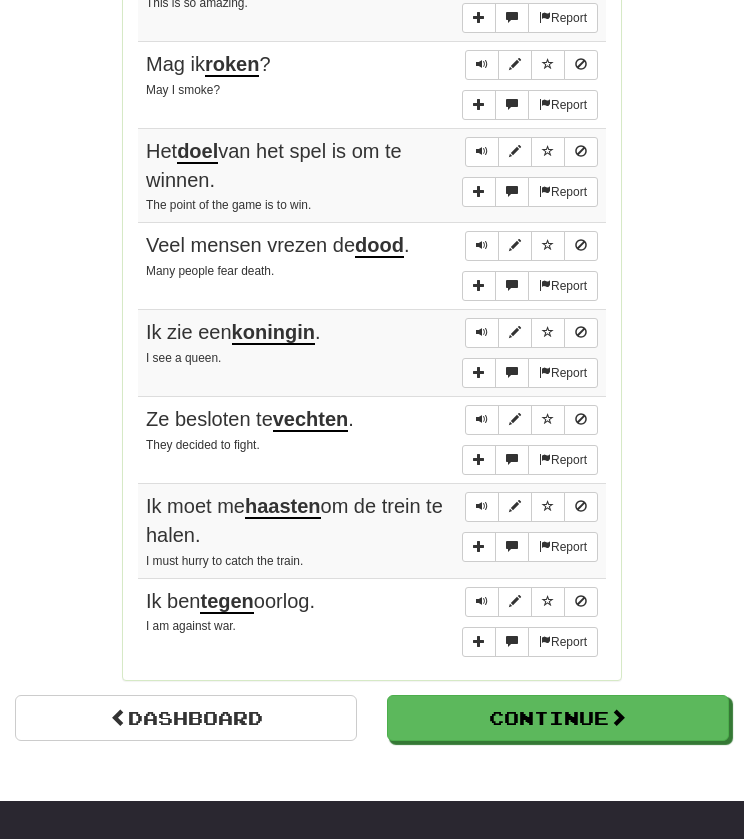 click on "Report Ik moet me  haasten  om de trein te halen. I must hurry to catch the train." at bounding box center (372, 531) 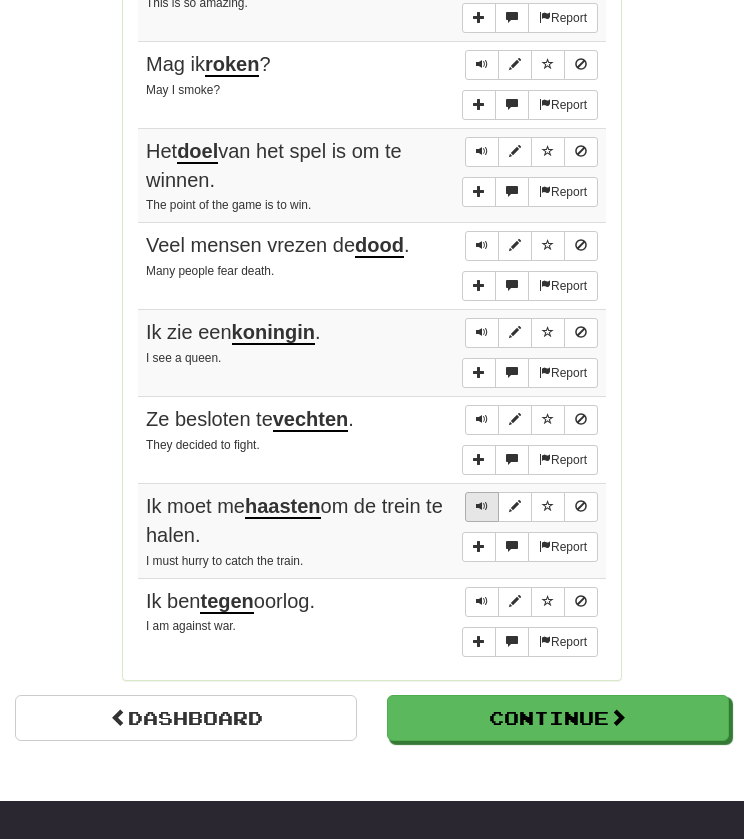 click at bounding box center [482, 507] 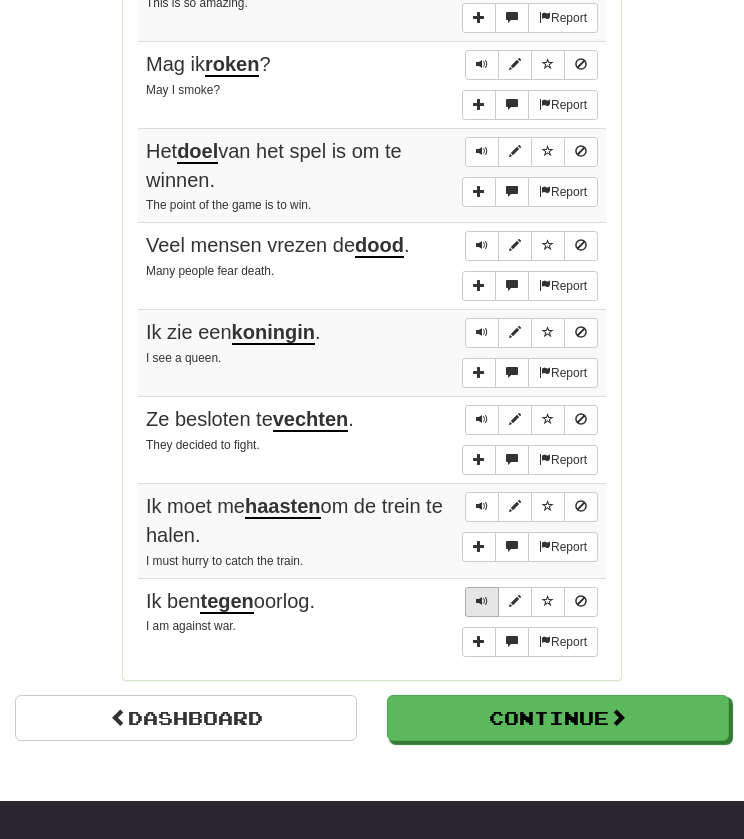 click at bounding box center (482, 602) 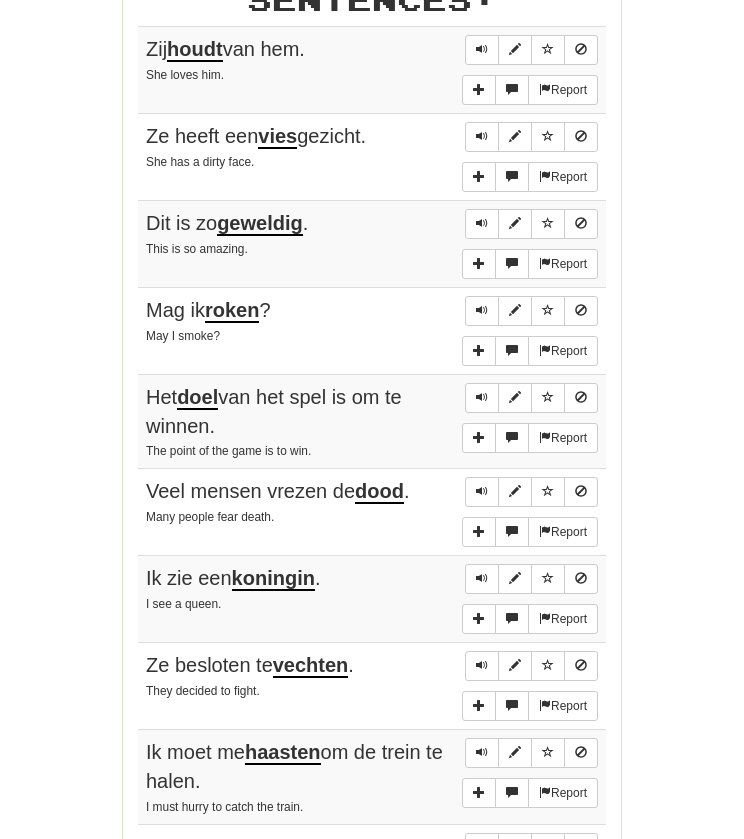 scroll, scrollTop: 1129, scrollLeft: 0, axis: vertical 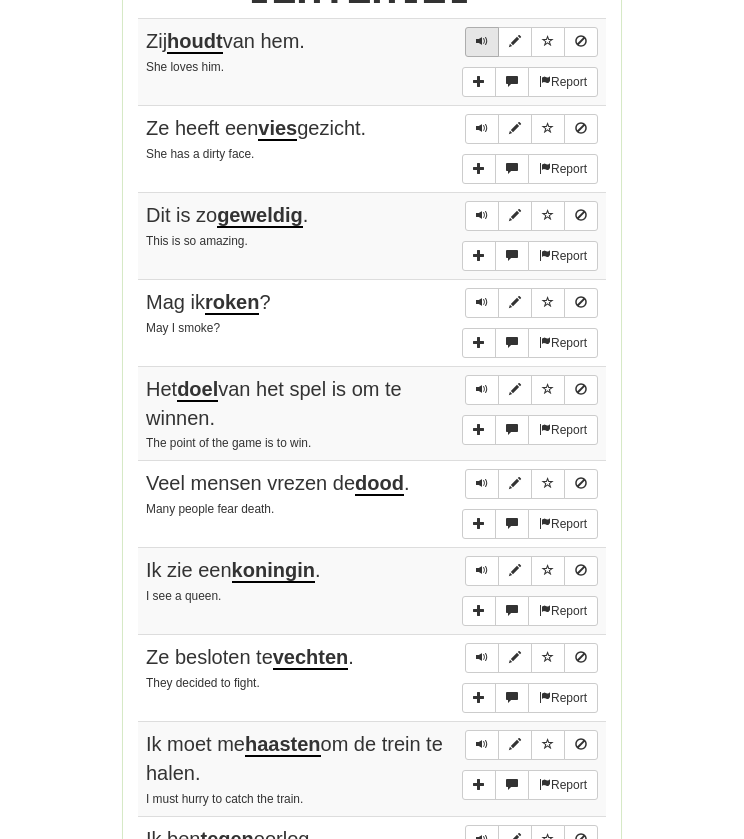 click at bounding box center (482, 42) 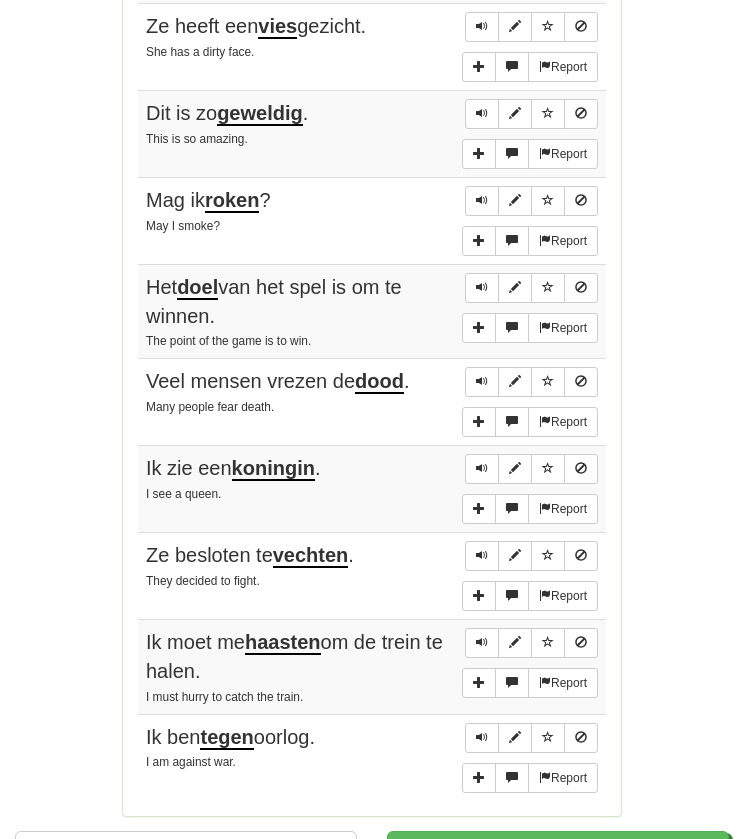 scroll, scrollTop: 1240, scrollLeft: 0, axis: vertical 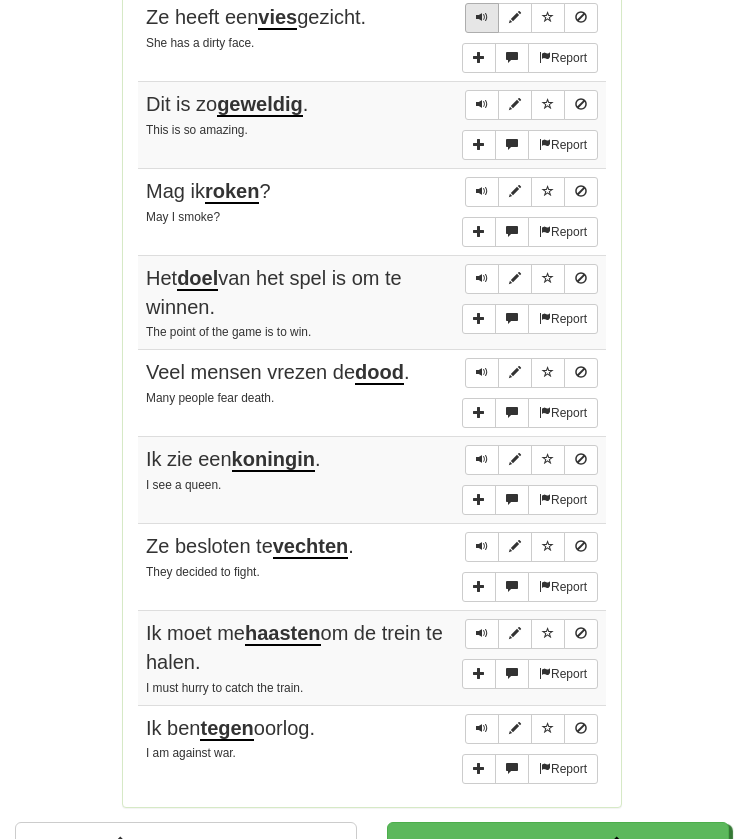 click at bounding box center [482, 18] 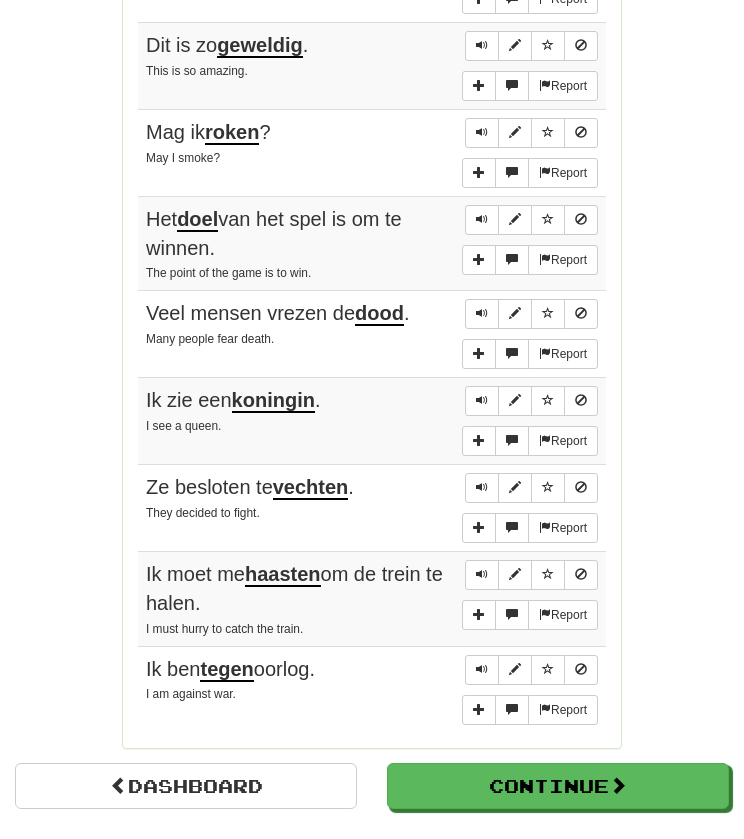 scroll, scrollTop: 1325, scrollLeft: 0, axis: vertical 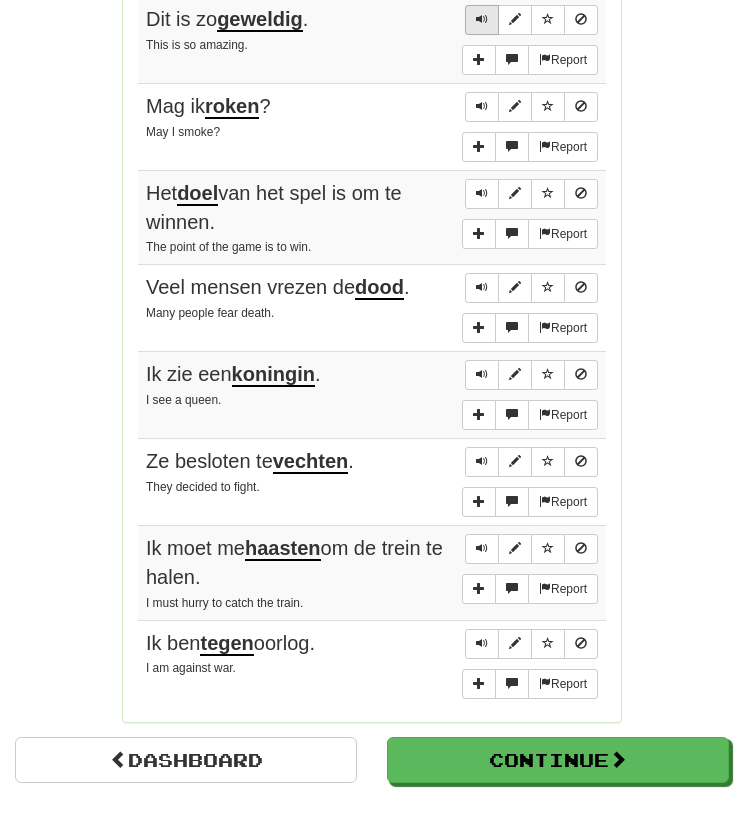 click at bounding box center [482, 19] 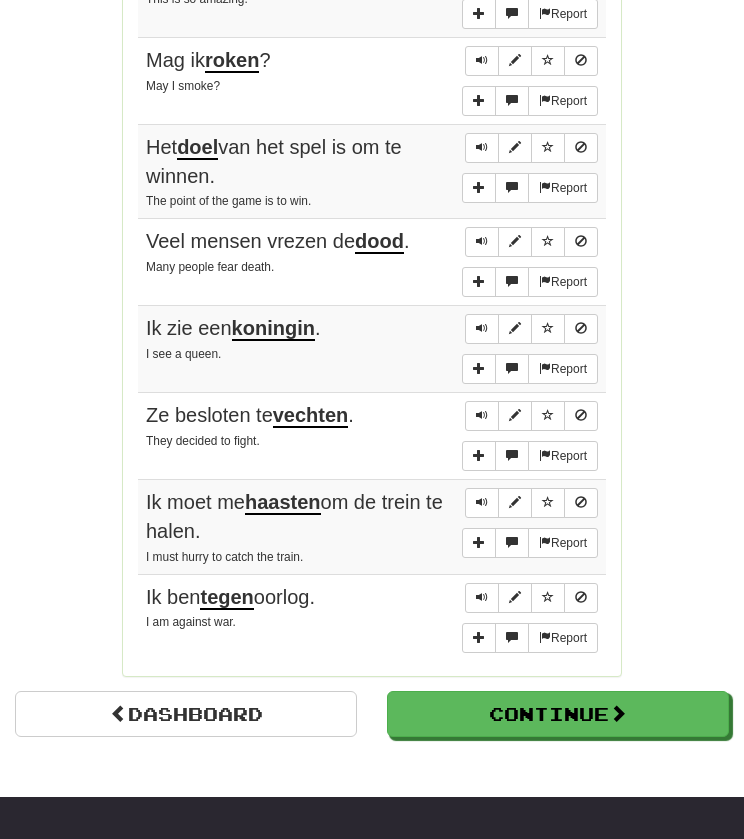 scroll, scrollTop: 1405, scrollLeft: 0, axis: vertical 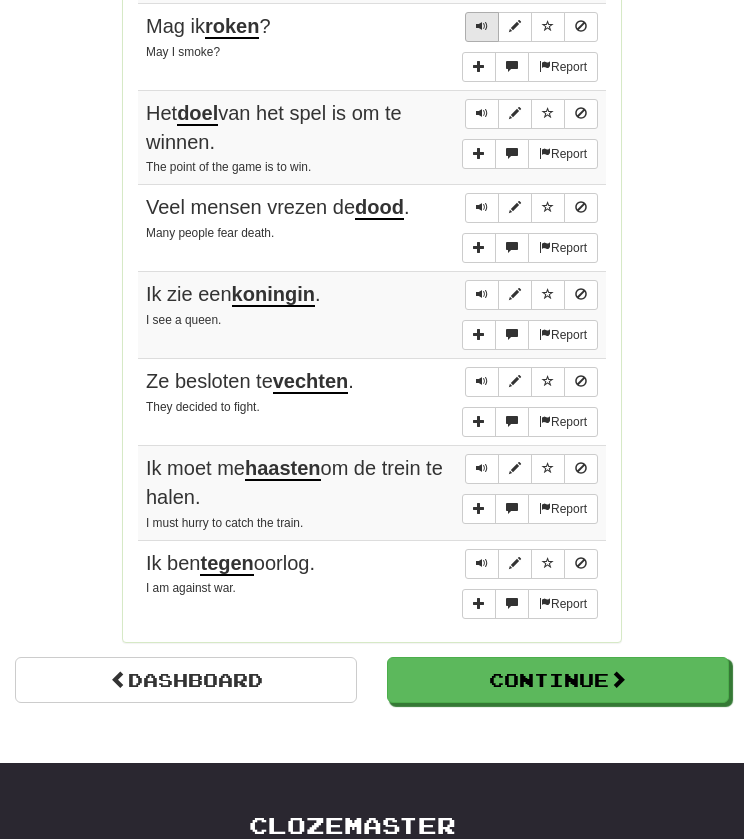 click at bounding box center [482, 27] 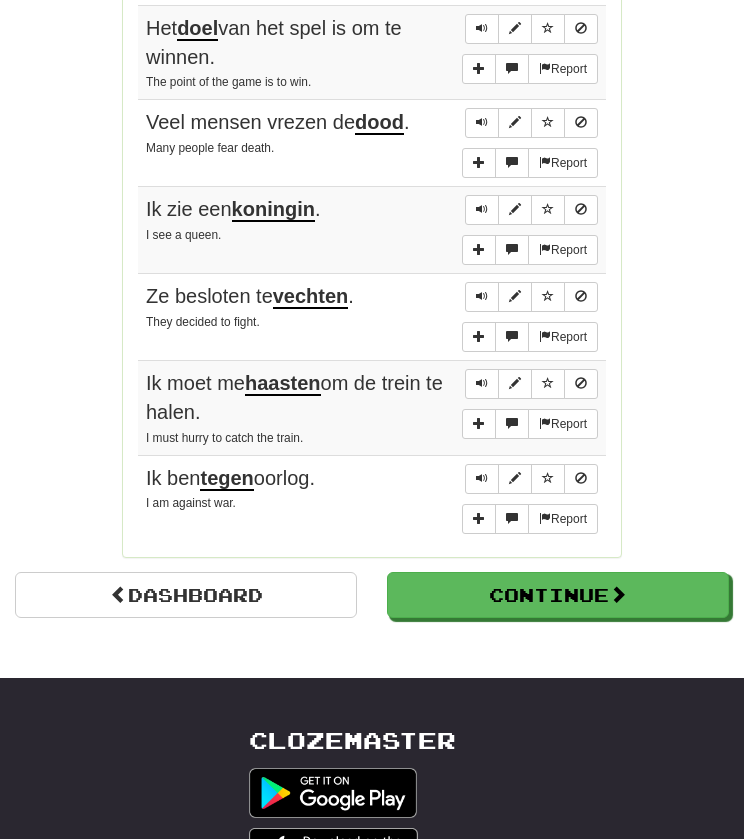 scroll, scrollTop: 1495, scrollLeft: 0, axis: vertical 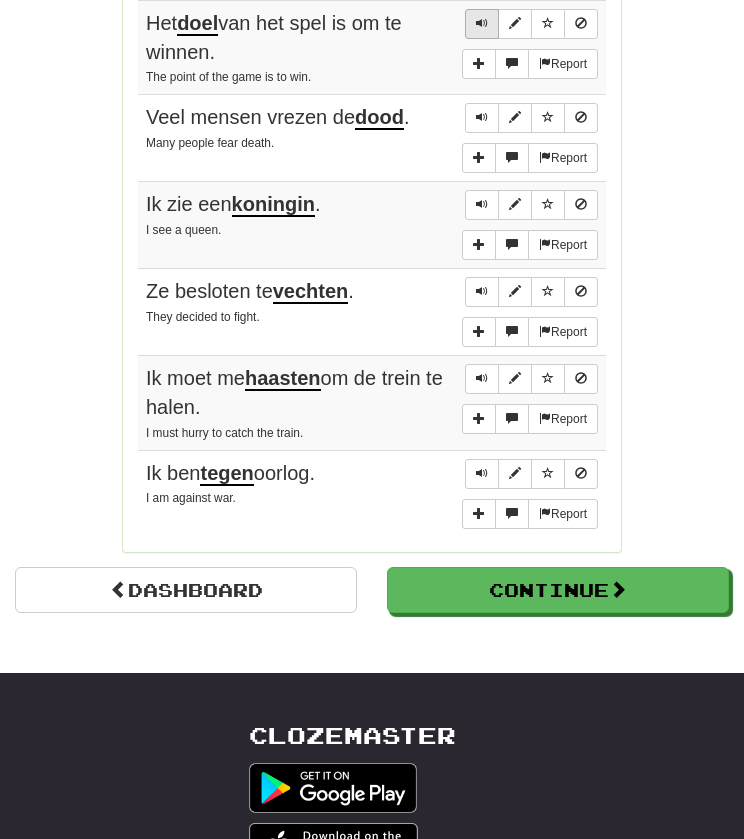 click at bounding box center [482, 24] 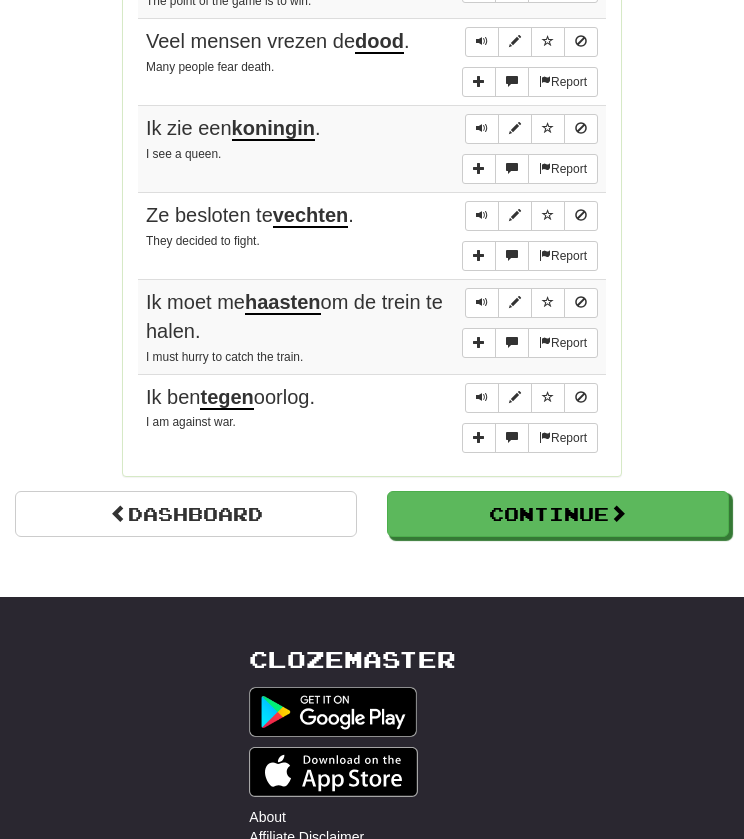 scroll, scrollTop: 1575, scrollLeft: 0, axis: vertical 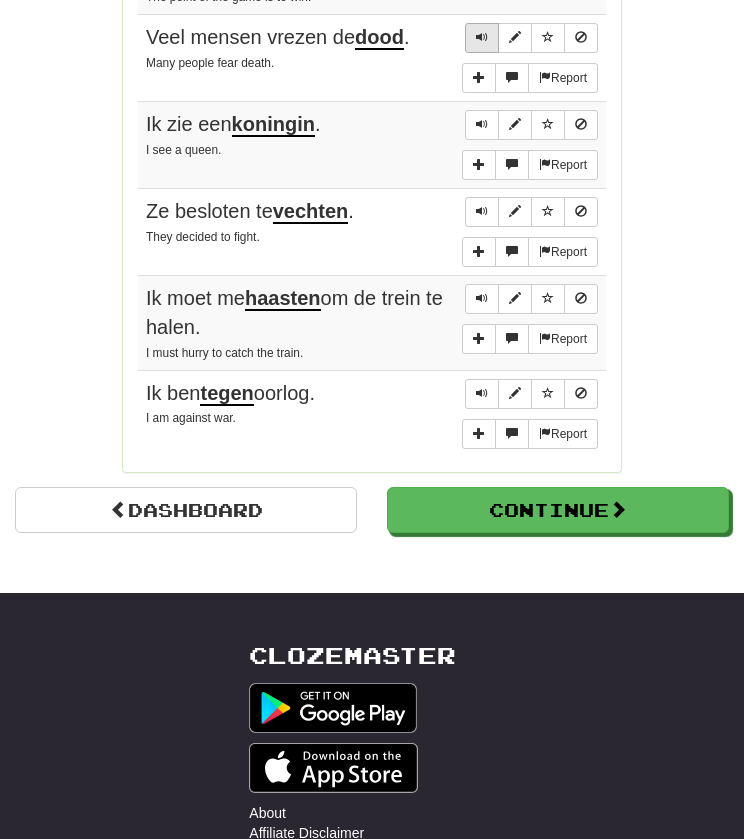 click at bounding box center [482, 37] 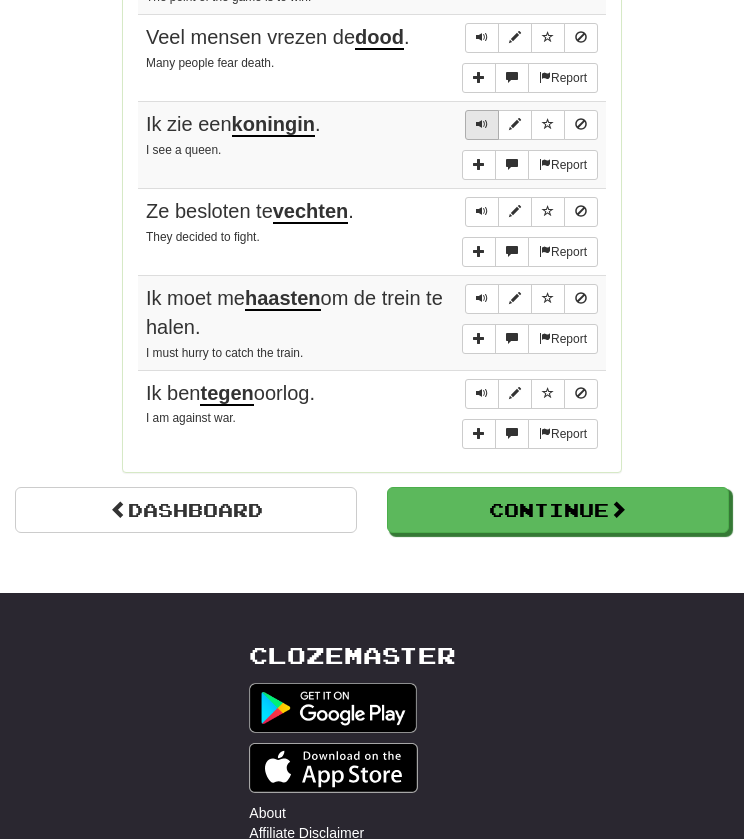 click at bounding box center (482, 124) 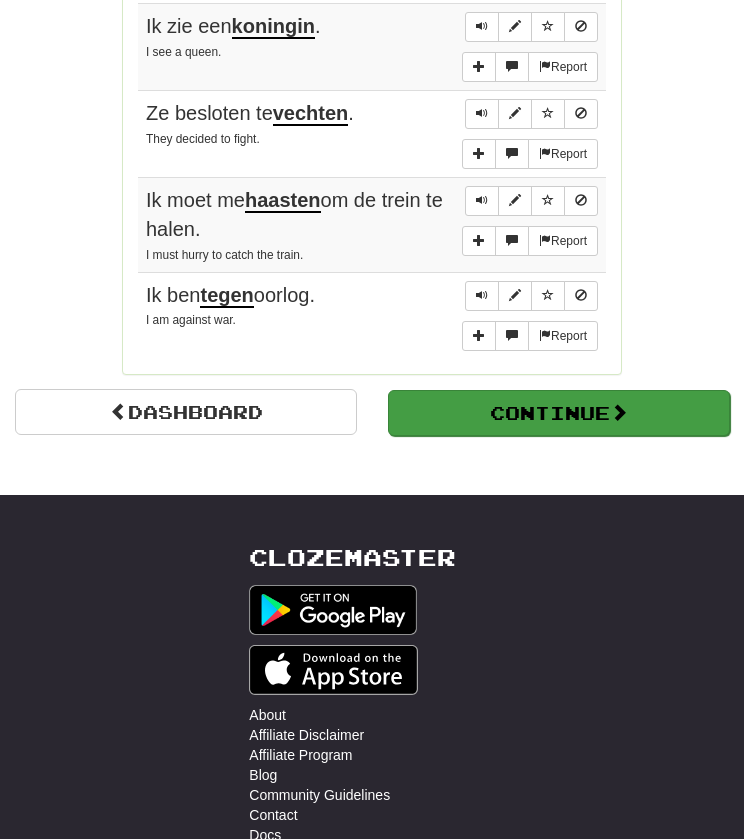 scroll, scrollTop: 1669, scrollLeft: 0, axis: vertical 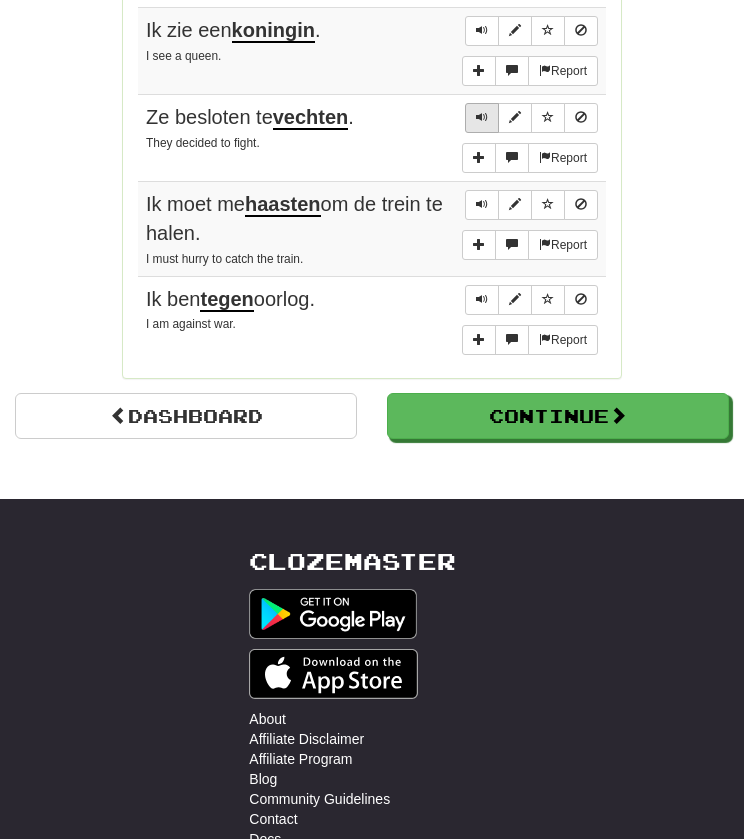 click at bounding box center (482, 118) 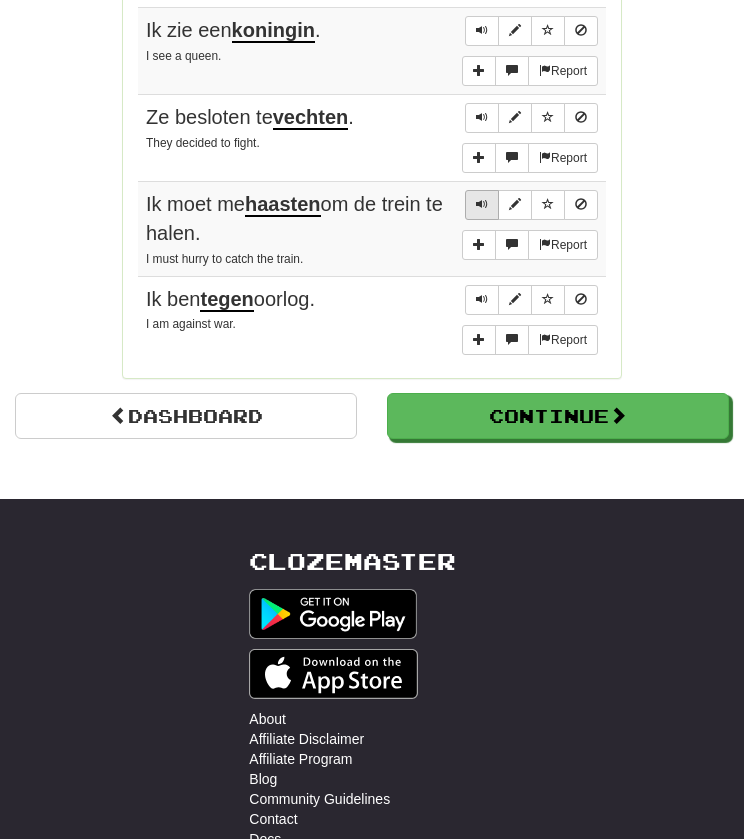 click at bounding box center (482, 205) 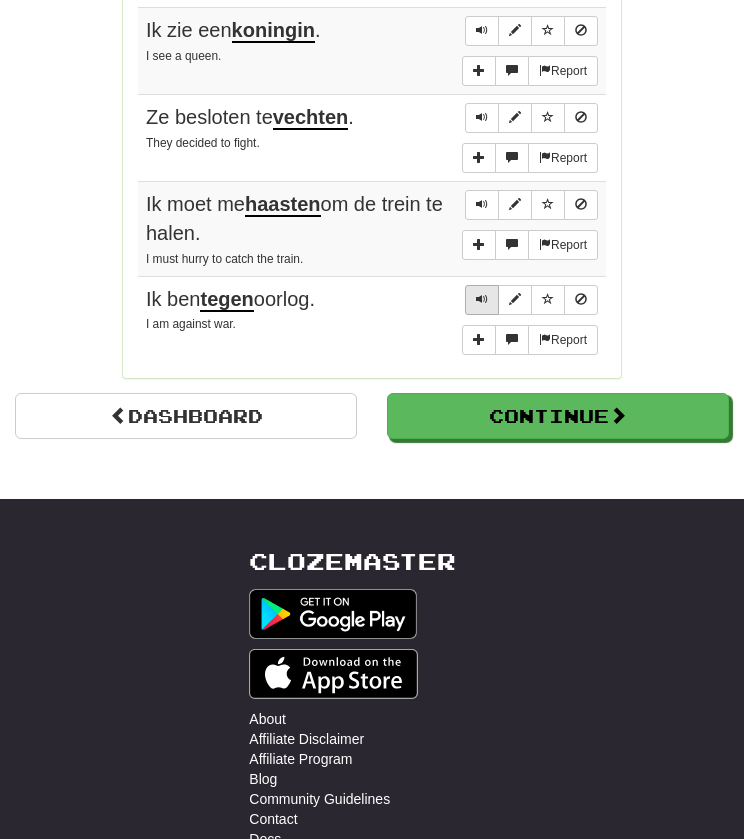 click at bounding box center (482, 300) 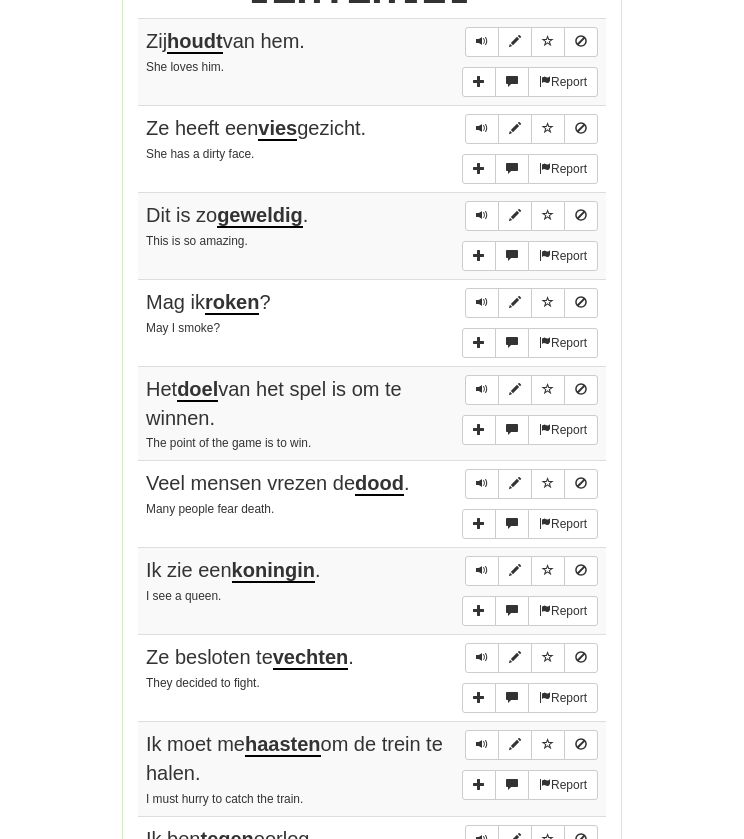 scroll, scrollTop: 1138, scrollLeft: 0, axis: vertical 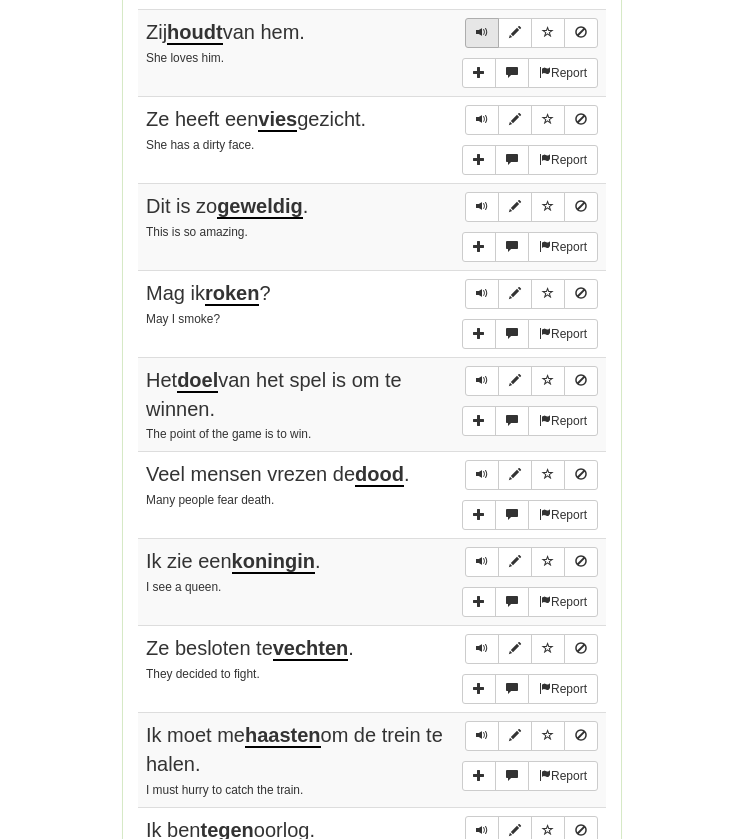 click at bounding box center (482, 32) 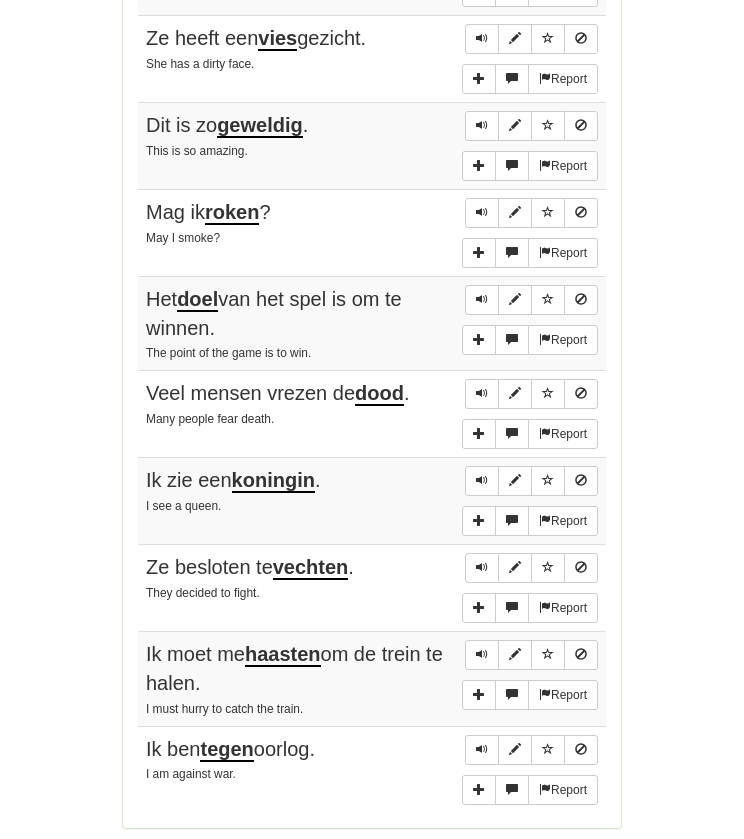 scroll, scrollTop: 1227, scrollLeft: 0, axis: vertical 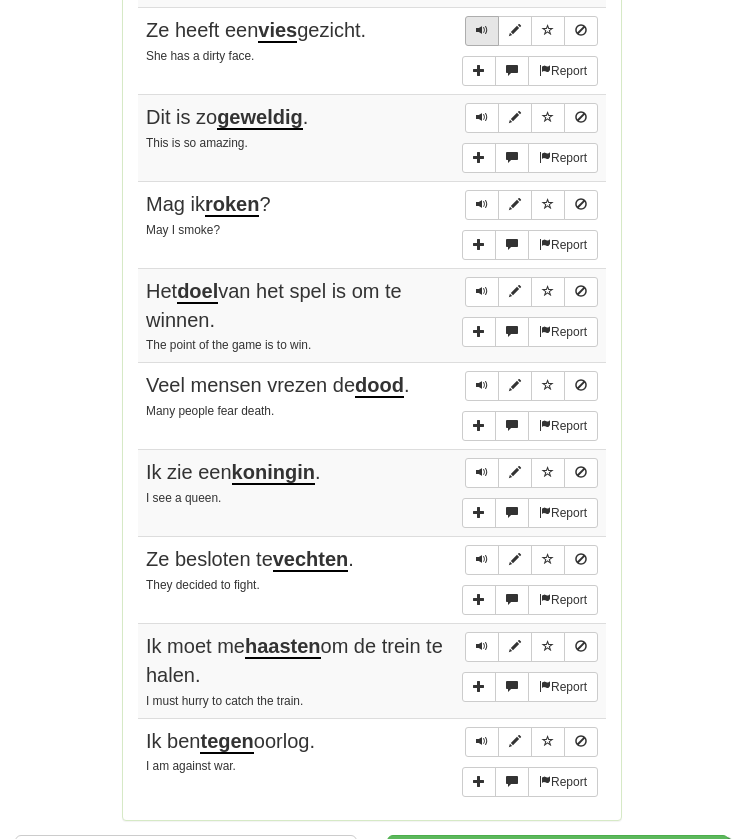 click at bounding box center (482, 31) 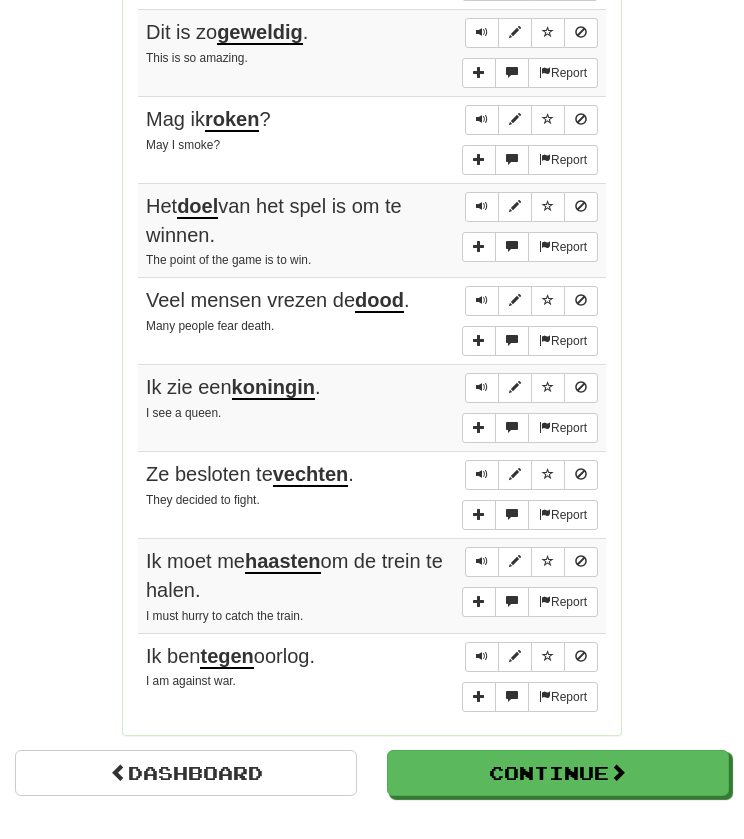 scroll, scrollTop: 1316, scrollLeft: 0, axis: vertical 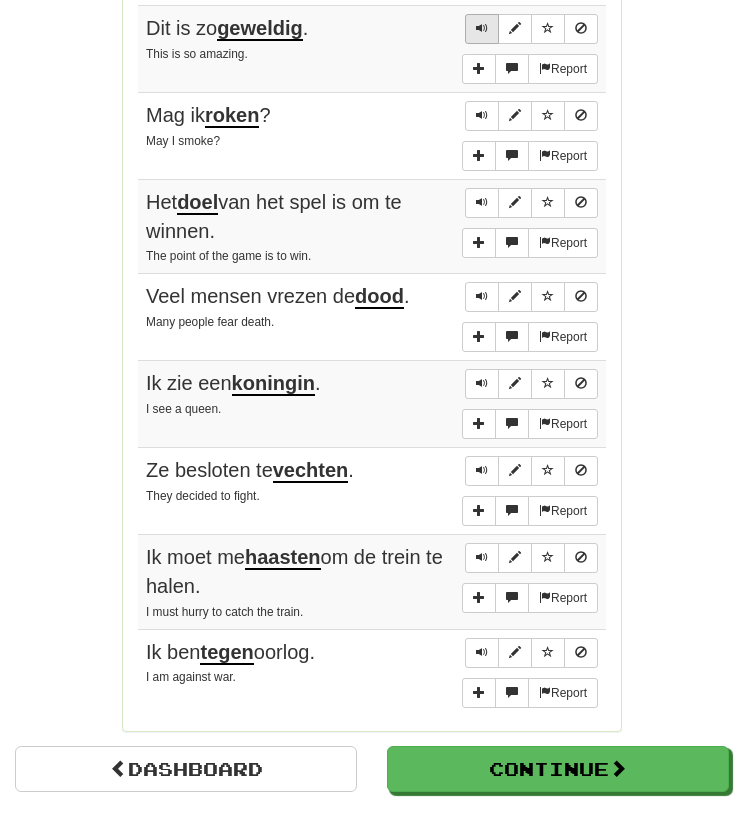 click at bounding box center [482, 29] 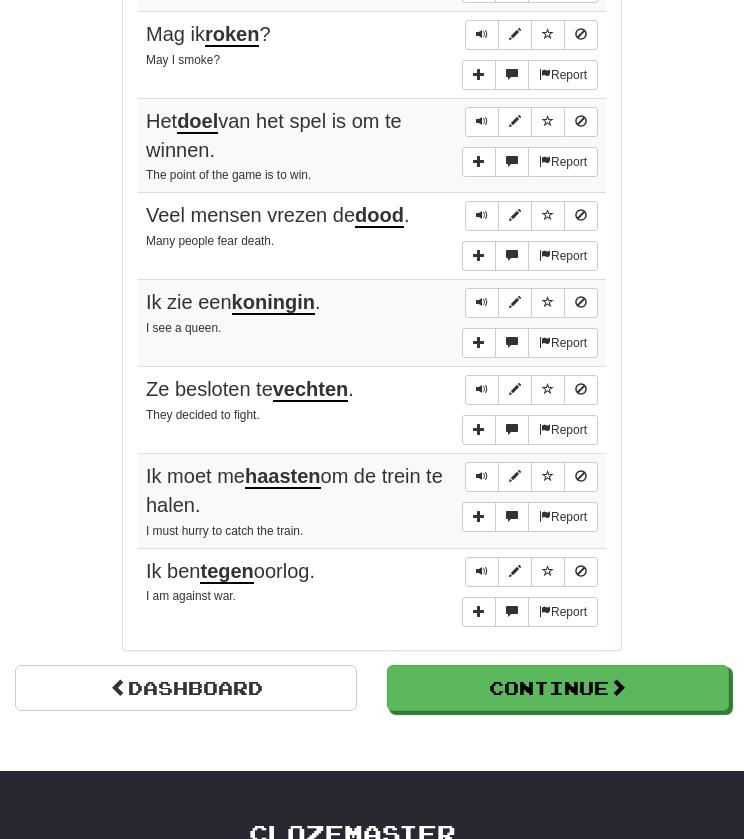scroll, scrollTop: 1405, scrollLeft: 0, axis: vertical 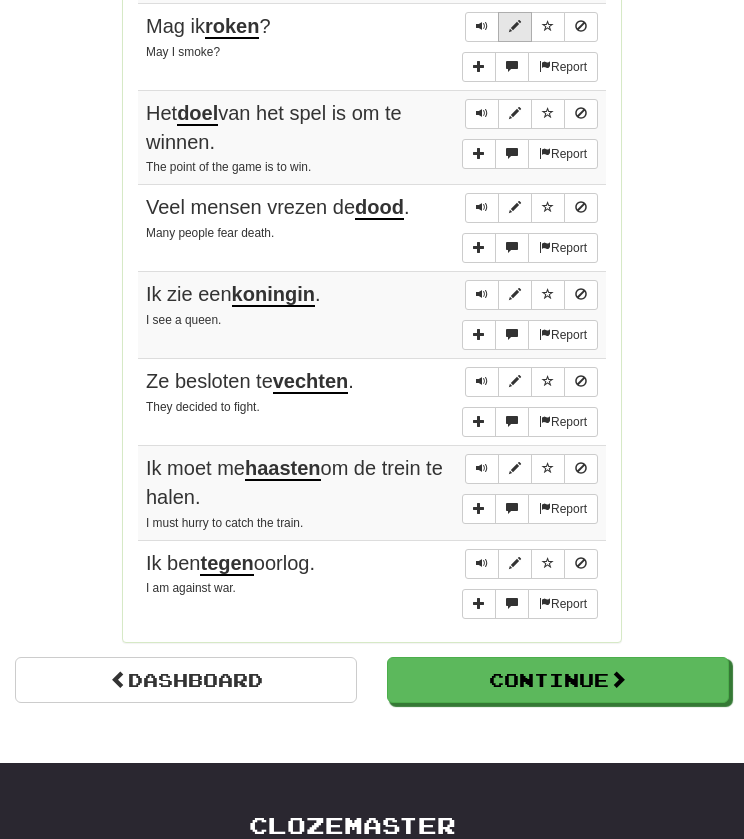 click at bounding box center (515, 27) 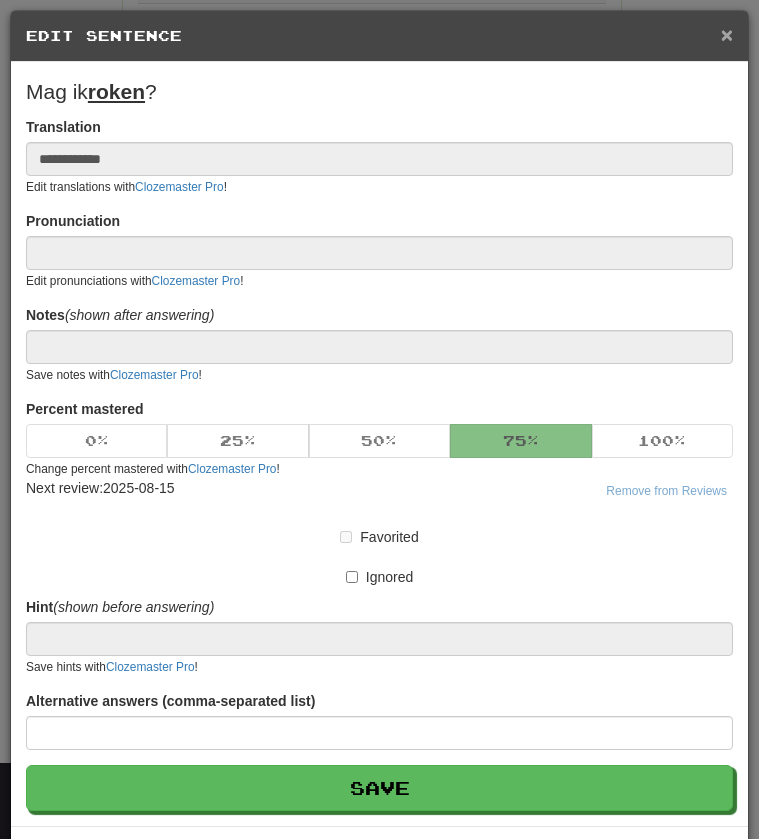 click on "×" at bounding box center (727, 34) 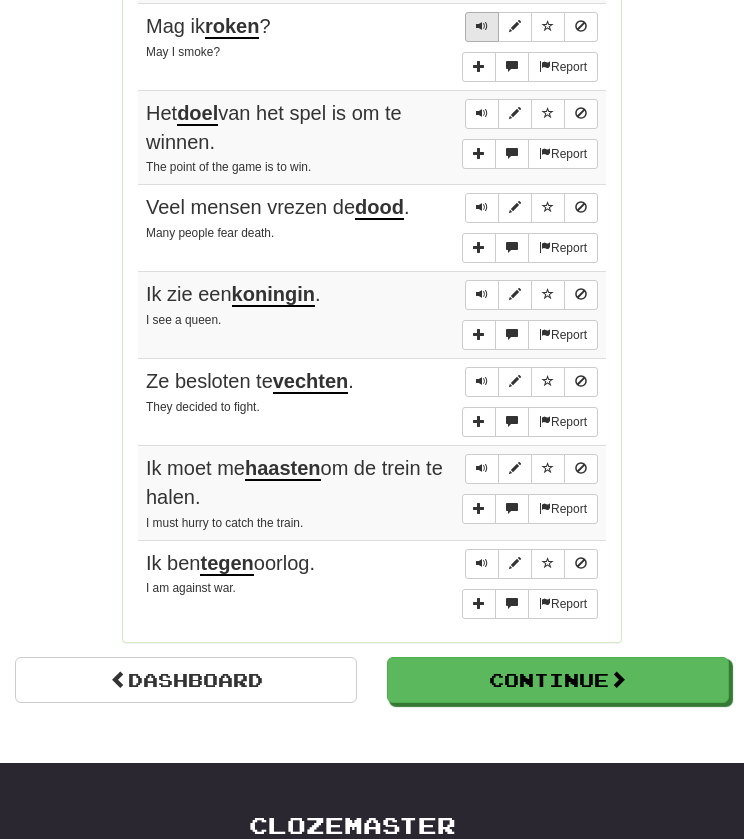 click at bounding box center (482, 26) 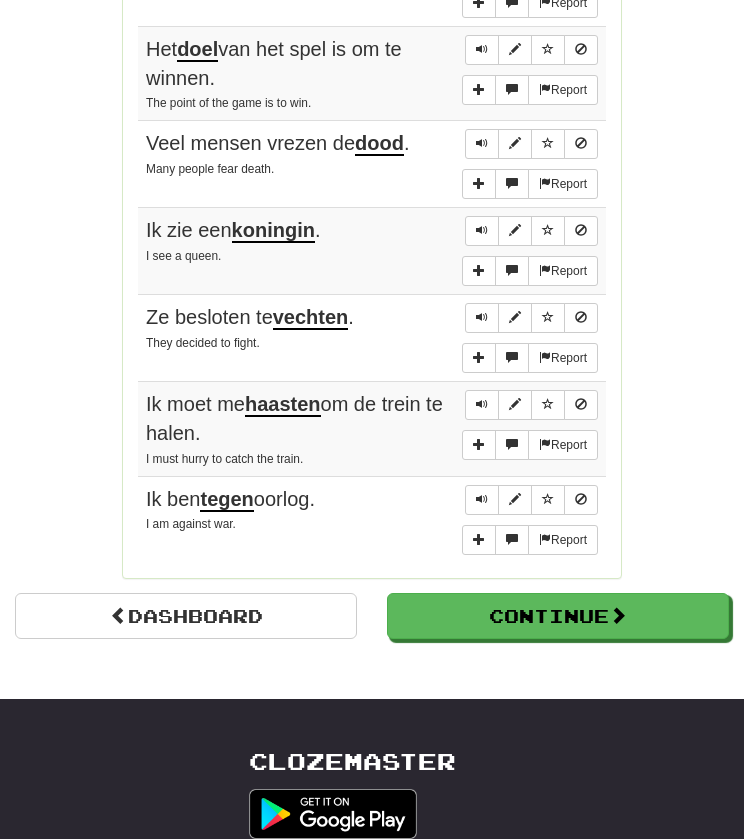 scroll, scrollTop: 1482, scrollLeft: 0, axis: vertical 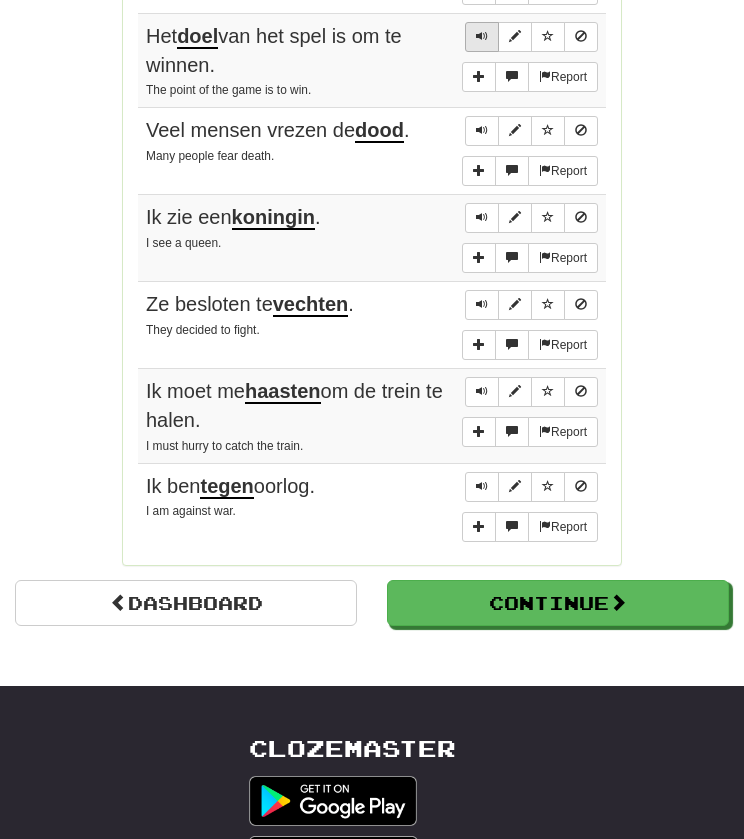 click at bounding box center [482, 36] 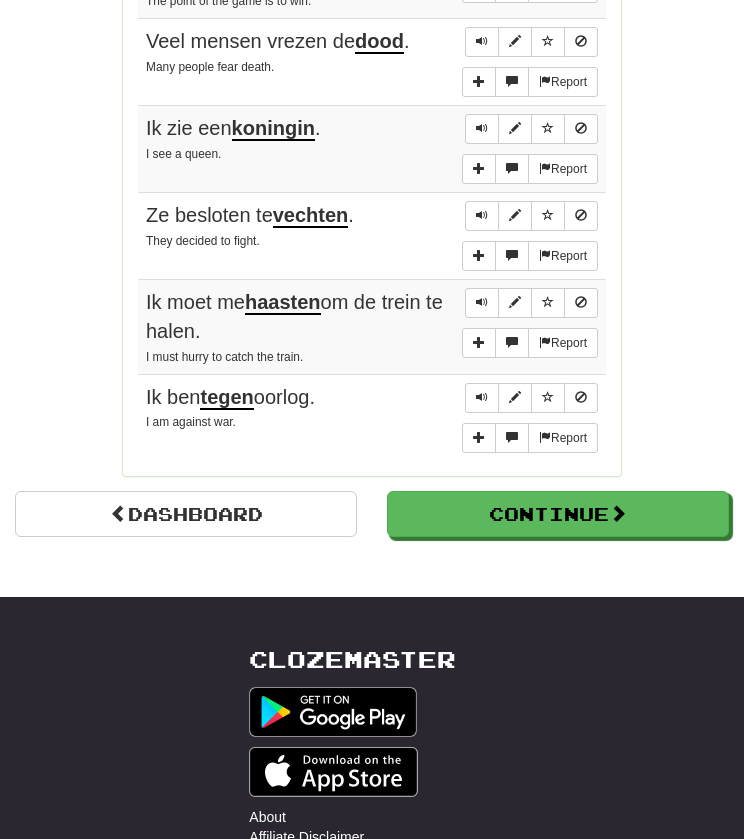scroll, scrollTop: 1575, scrollLeft: 0, axis: vertical 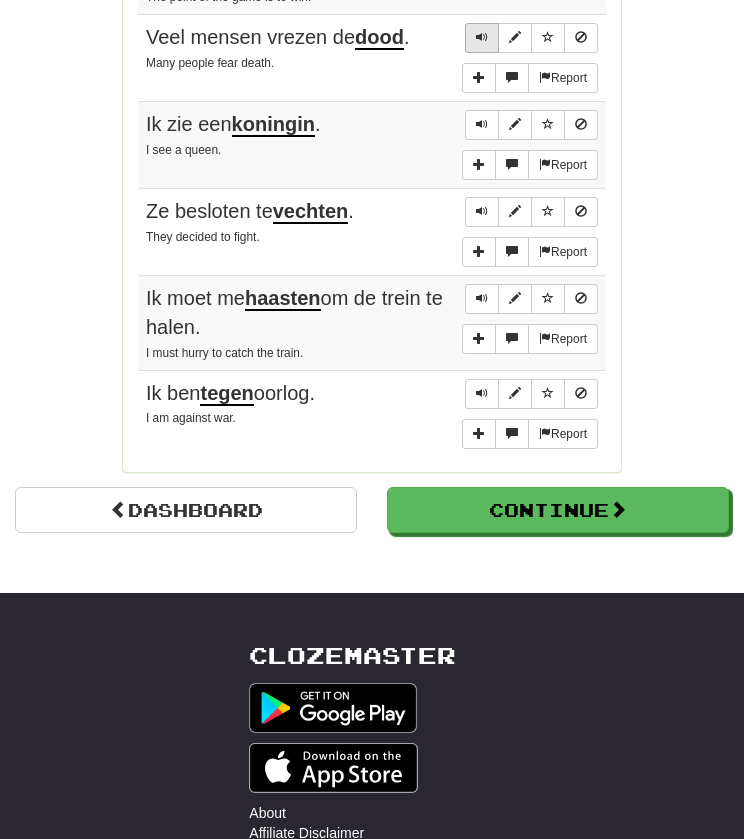 click at bounding box center [482, 38] 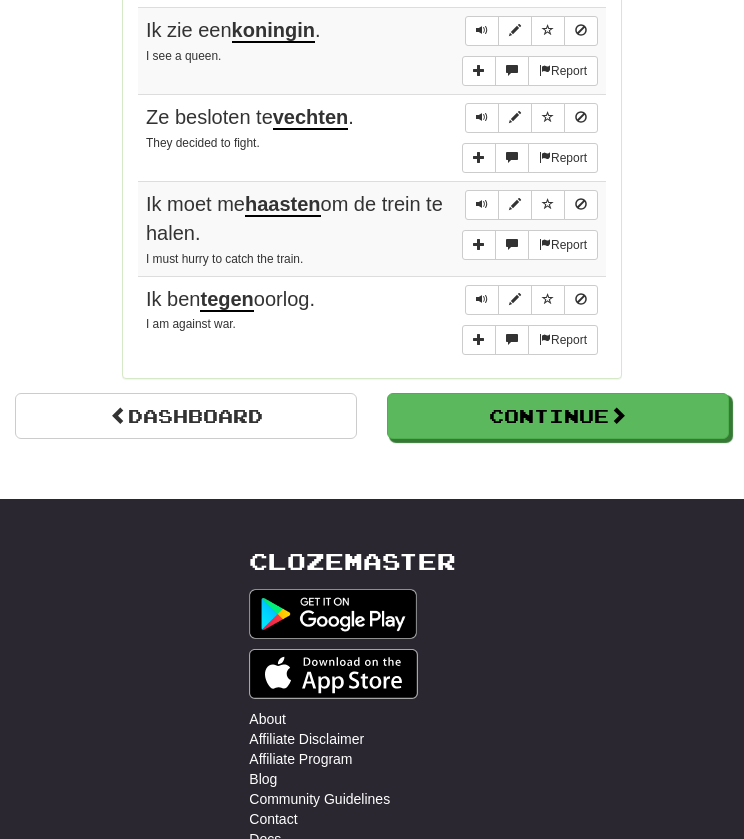 scroll, scrollTop: 1677, scrollLeft: 0, axis: vertical 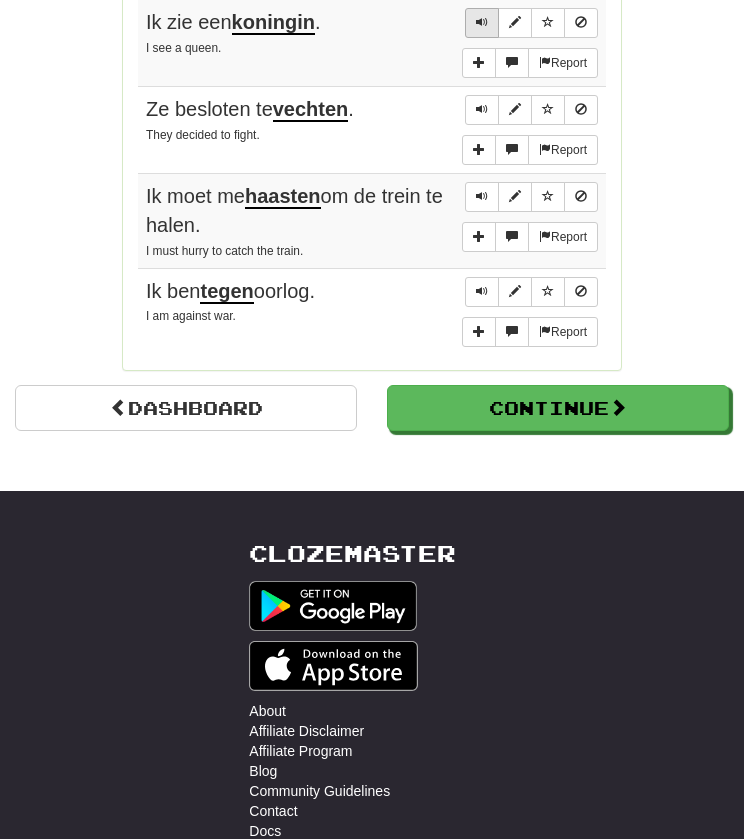click at bounding box center [482, 23] 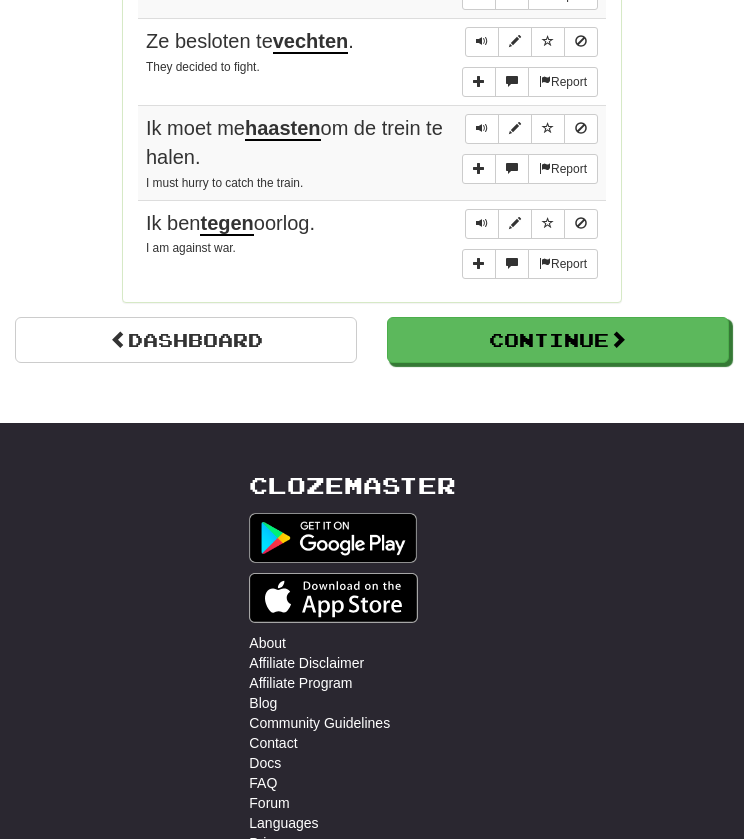 scroll, scrollTop: 1762, scrollLeft: 0, axis: vertical 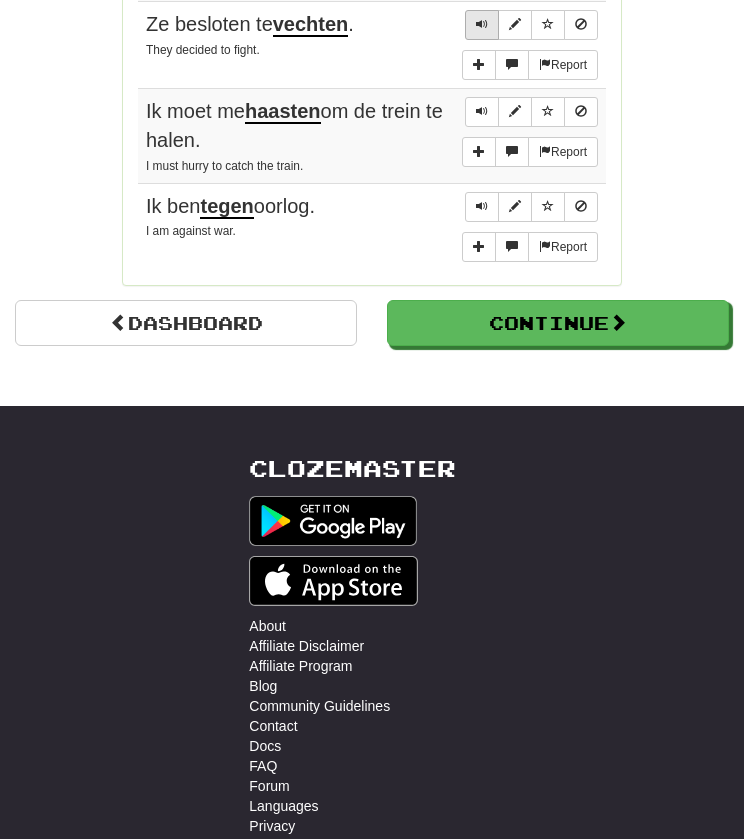 click at bounding box center [482, 24] 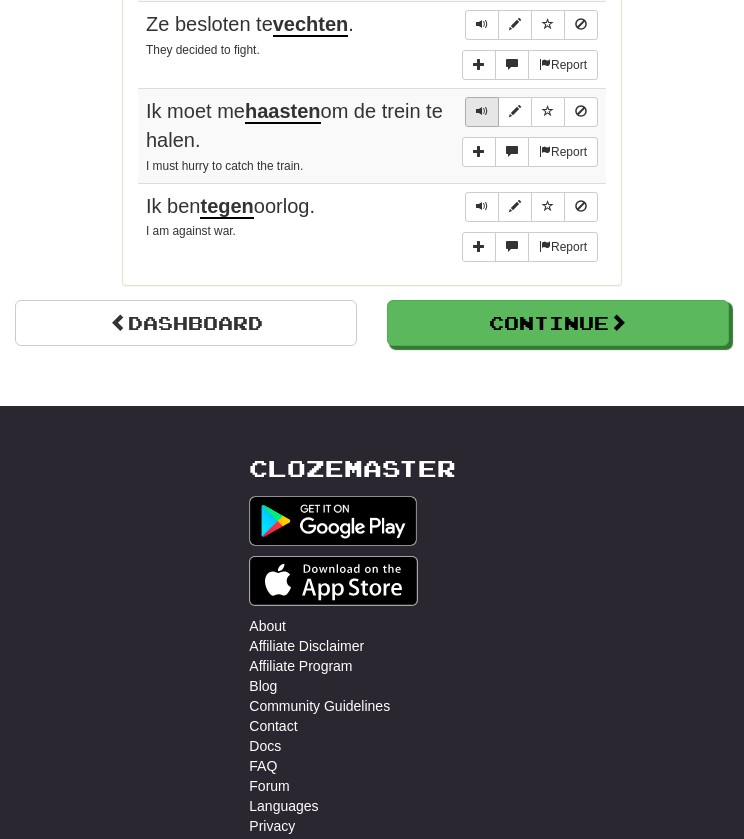 click at bounding box center [482, 111] 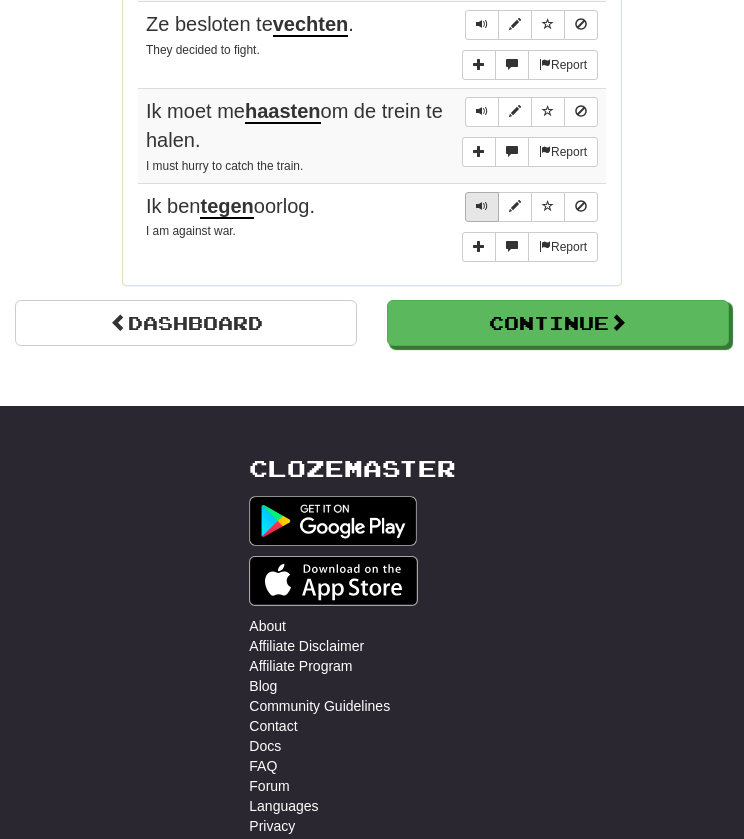 click at bounding box center [482, 207] 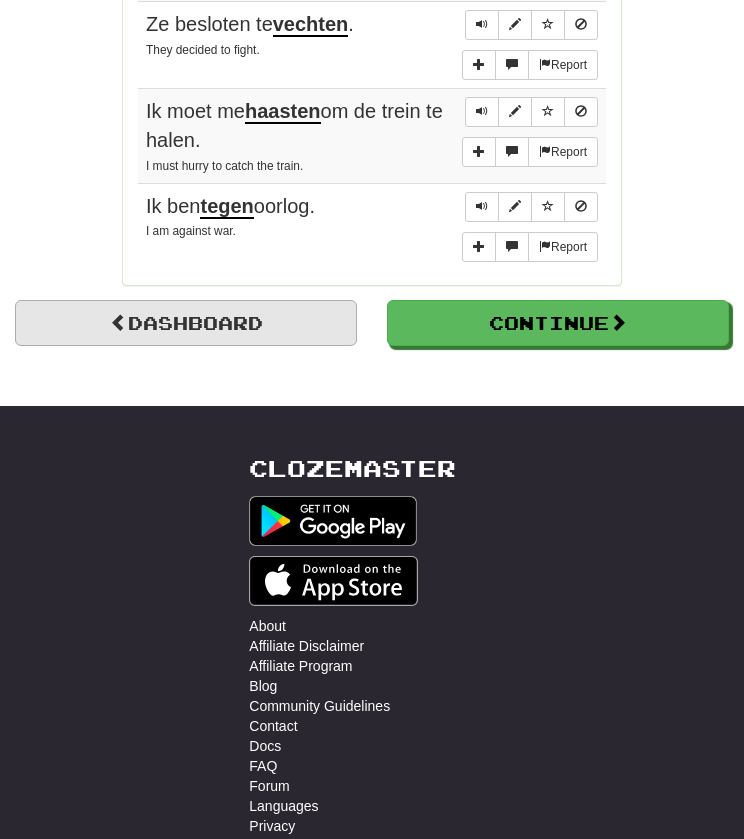 click on "Dashboard" at bounding box center [186, 323] 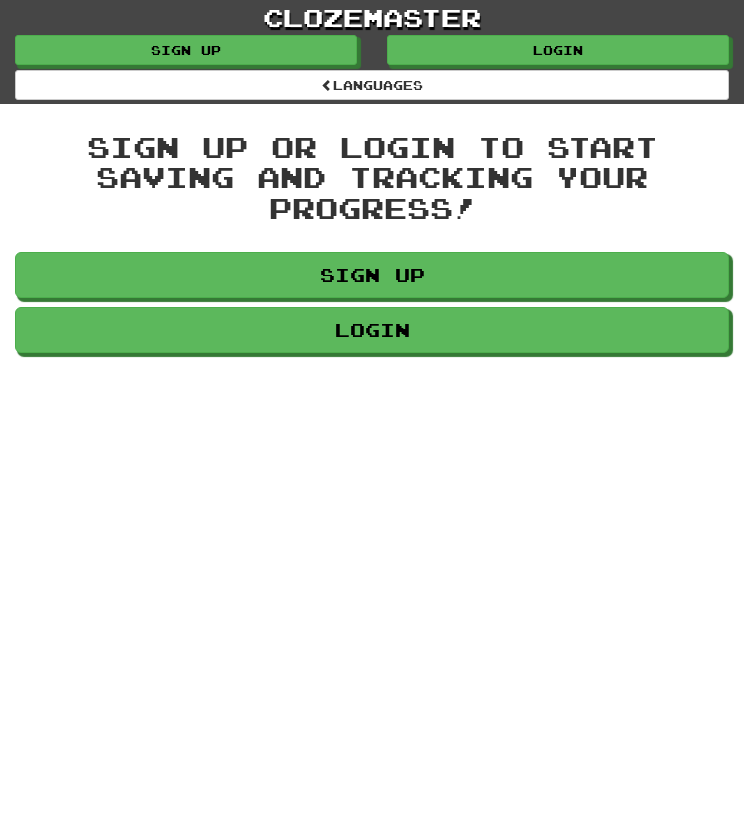 scroll, scrollTop: 0, scrollLeft: 0, axis: both 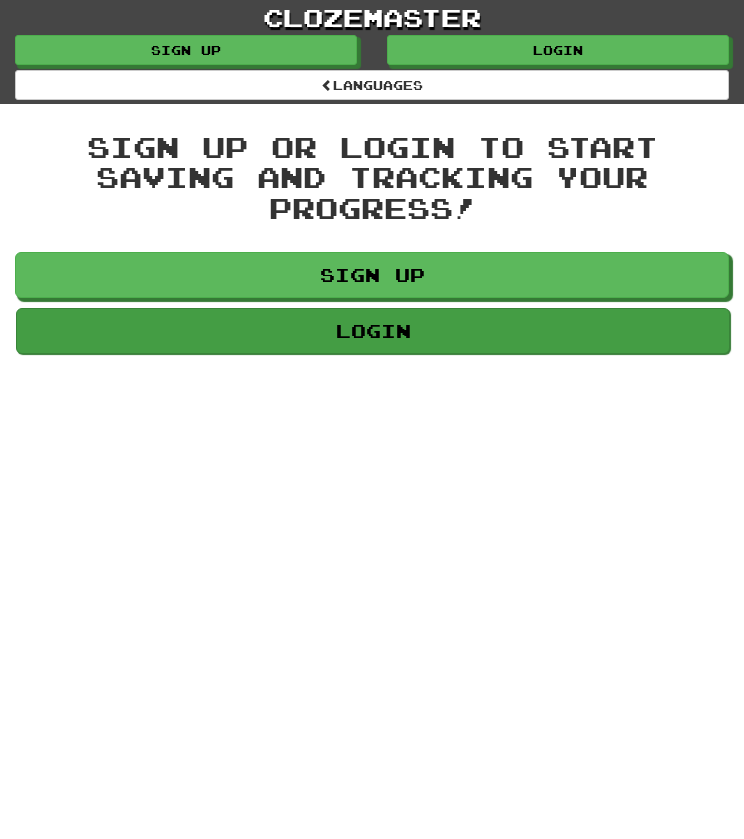 click on "Login" at bounding box center (373, 331) 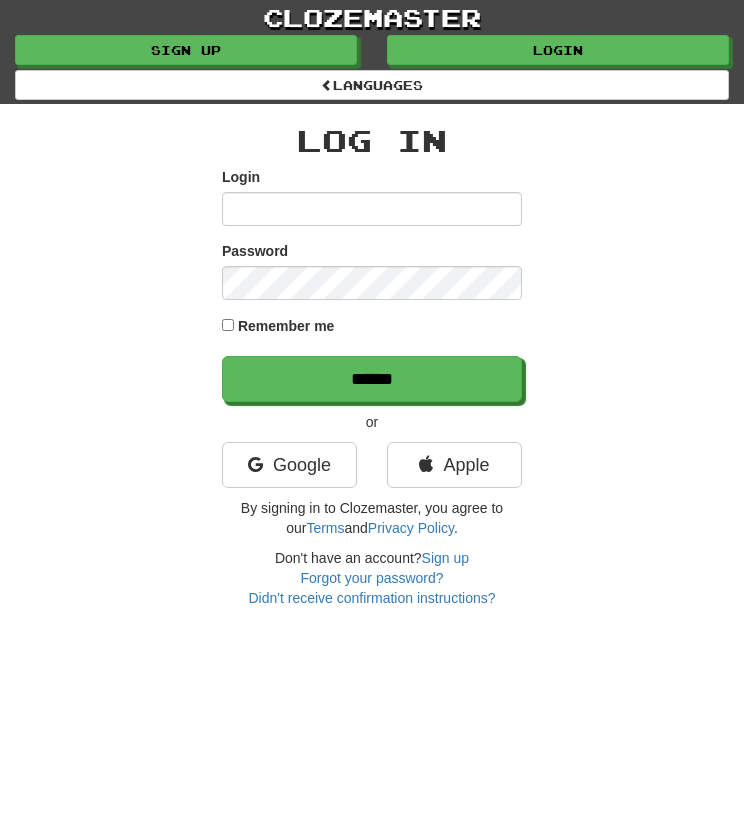scroll, scrollTop: 0, scrollLeft: 0, axis: both 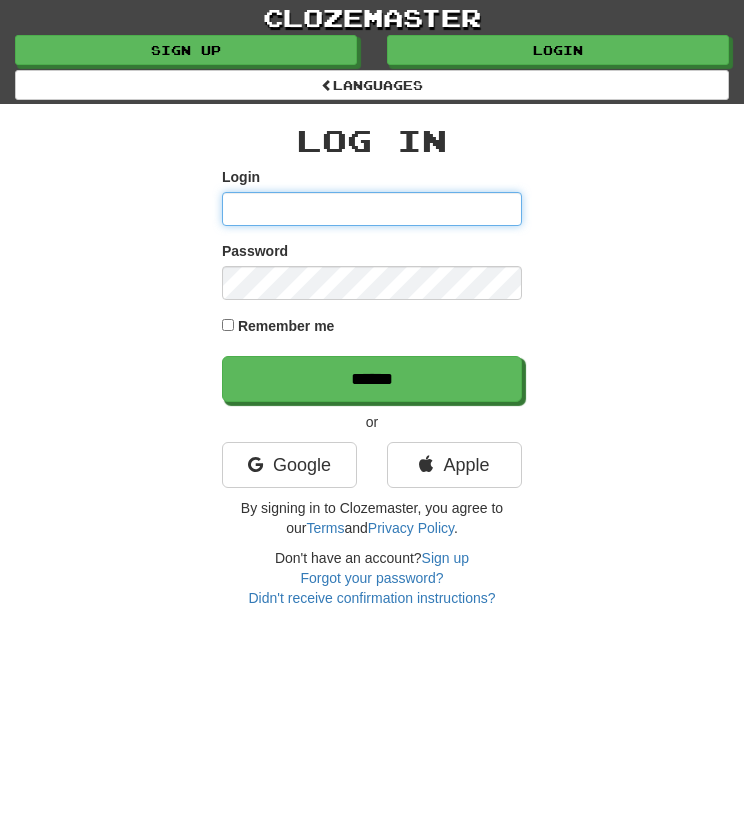 type on "**********" 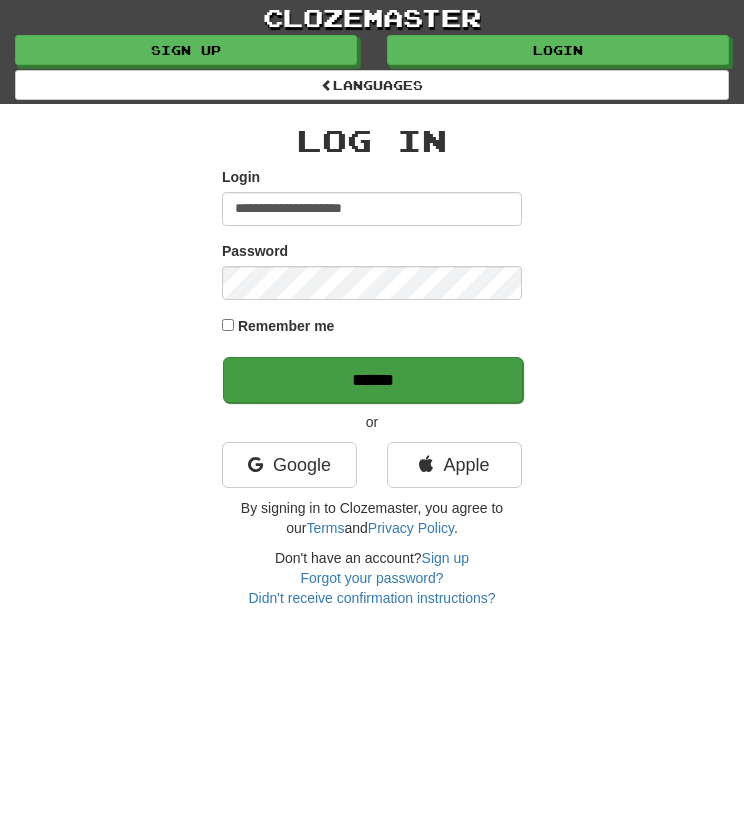 click on "******" at bounding box center [373, 380] 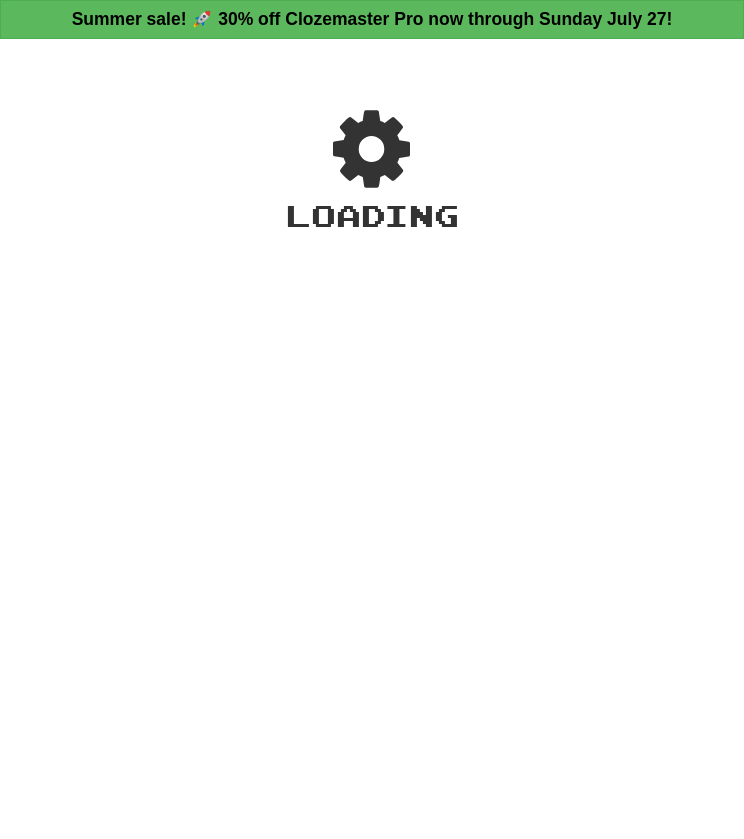 scroll, scrollTop: 0, scrollLeft: 0, axis: both 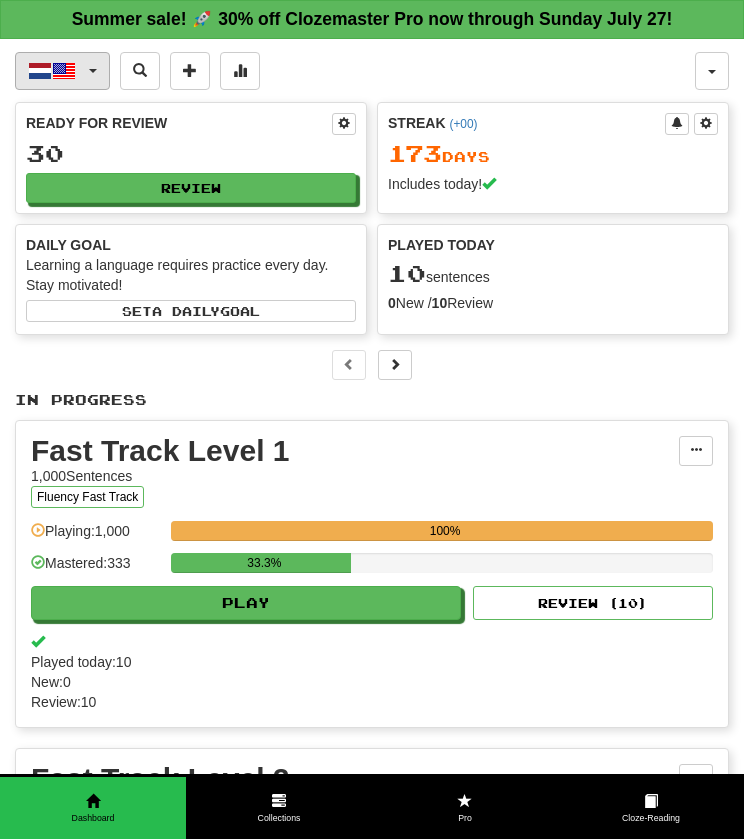 click on "Nederlands  /  English" at bounding box center (62, 71) 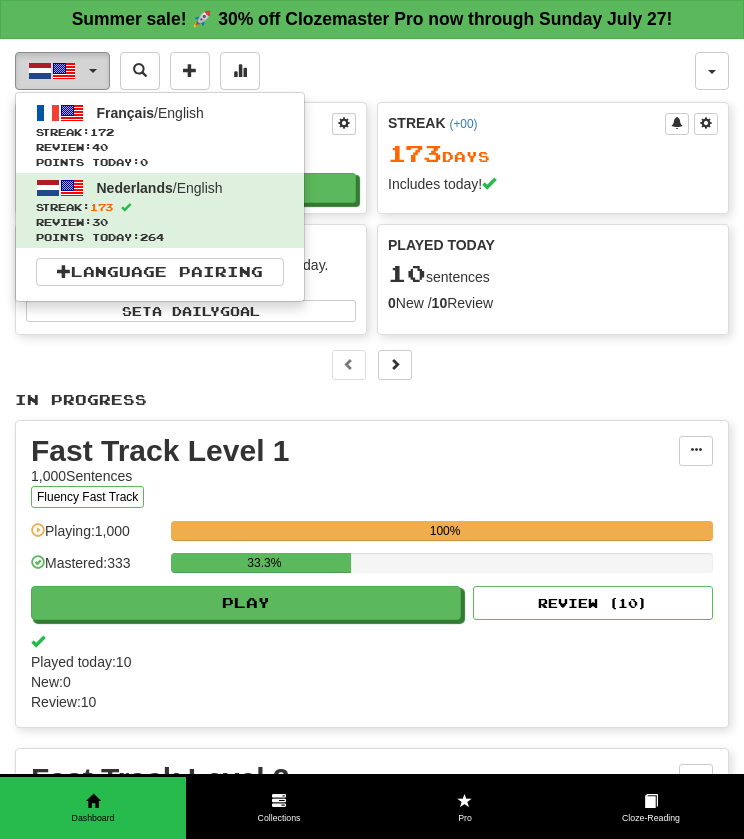click on "Nederlands  /  English" at bounding box center [62, 71] 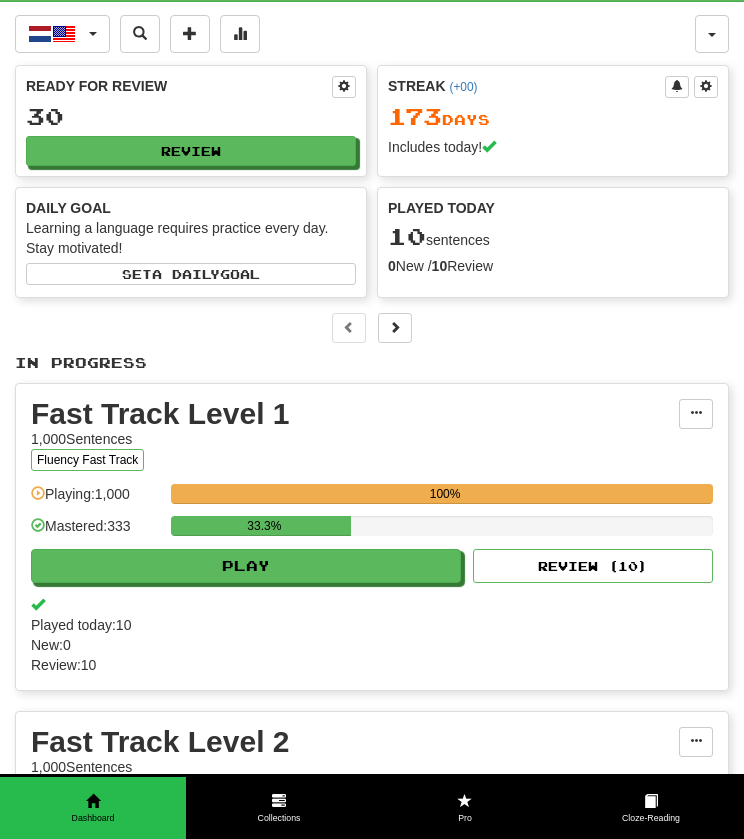 scroll, scrollTop: 0, scrollLeft: 0, axis: both 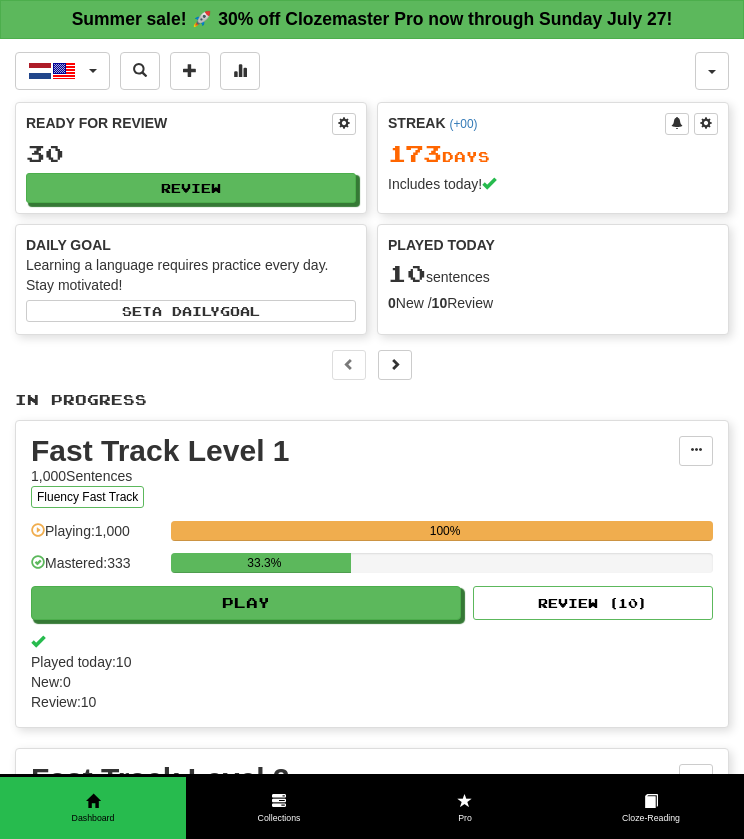 click on "Nederlands  /  English Français  /  English Streak:  172   Review:  40 Points today:  0 Nederlands  /  English Streak:  173   Review:  30 Points today:  264  Language Pairing Username: greta.0002 Edit  Account  Notifications  Activity Feed  Profile  Leaderboard  Forum  Logout Score 66,816  Playing:  1,950  Mastered:  426 Ready for Review 30   Review Streak   ( +00 ) 173  Day s Includes today!  Daily Goal Learning a language requires practice every day. Stay motivated! Set  a daily  goal Played Today 10  sentences 0  New /  10  Review Full History  Level 72 2,245  more points to level  73 Leaderboard 45 th View Favorites 0 View Play Full History  In Progress Fast Track Level 1 1,000  Sentences Fluency Fast Track Manage Sentences Unpin from Dashboard  Playing:  1,000 100%  Mastered:  333 33.3% Play Review ( 10 )   Played today:  10  /  New:  0  /  Review:  10 Fast Track Level 2 1,000  Sentences Fluency Fast Track Manage Sentences Unpin from Dashboard  Playing:  950 95%  Mastered:  93 9.3% Play Review ( 20 ) 0" at bounding box center (372, 612) 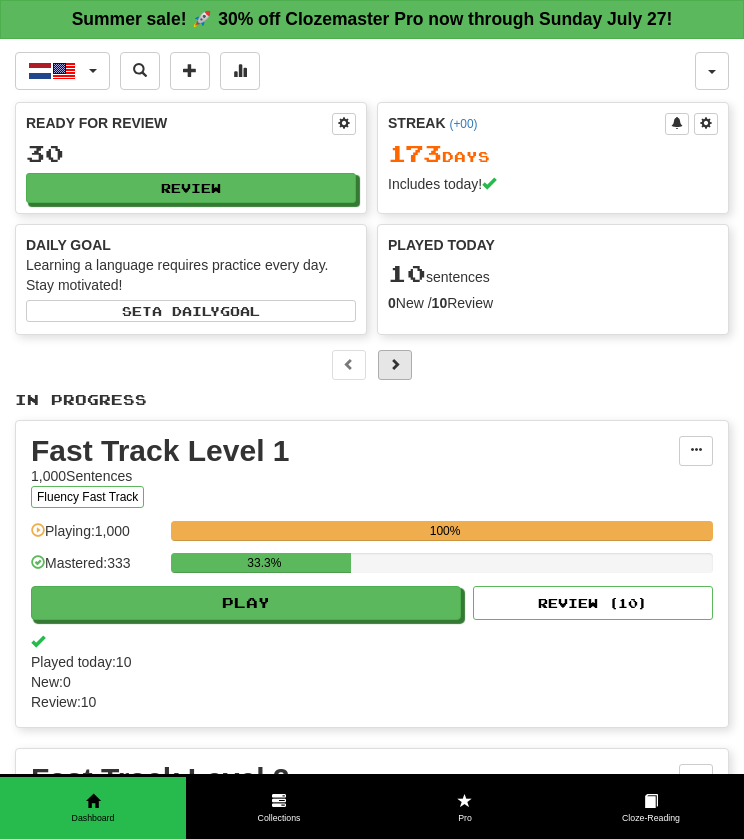 click at bounding box center [395, 365] 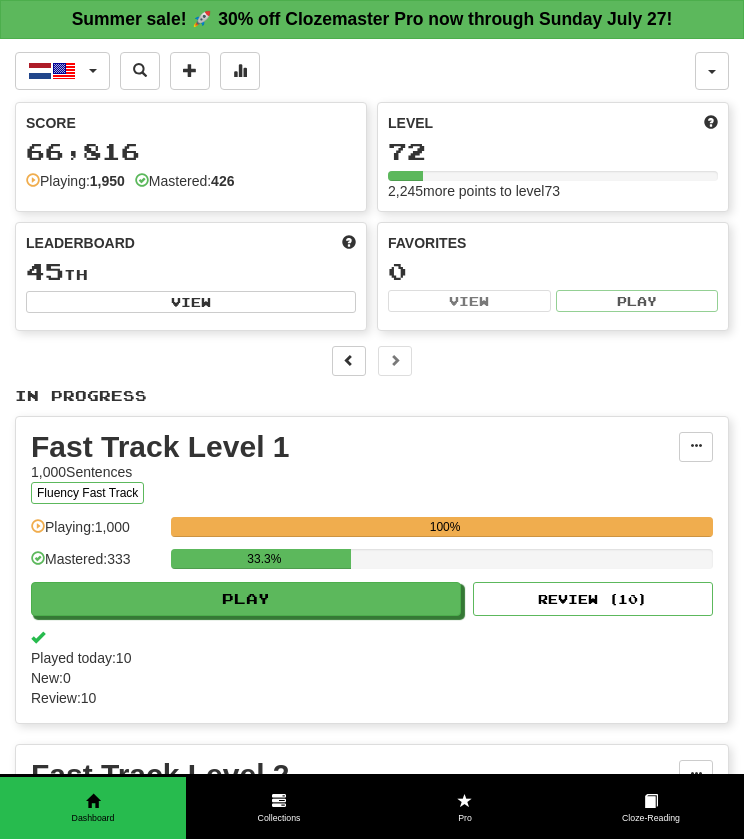 click at bounding box center [372, 361] 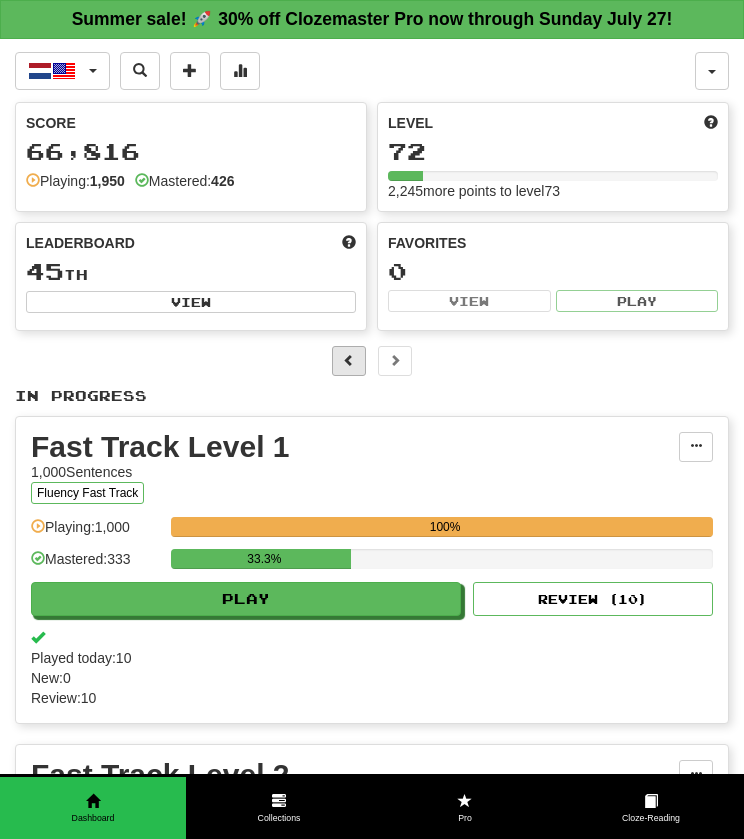 click at bounding box center (349, 360) 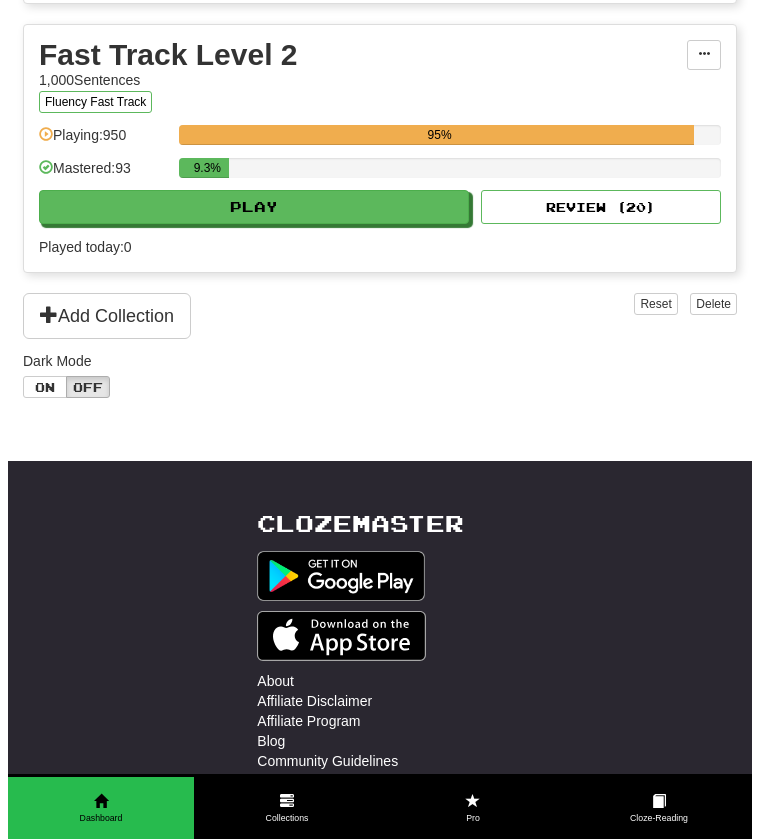 scroll, scrollTop: 730, scrollLeft: 0, axis: vertical 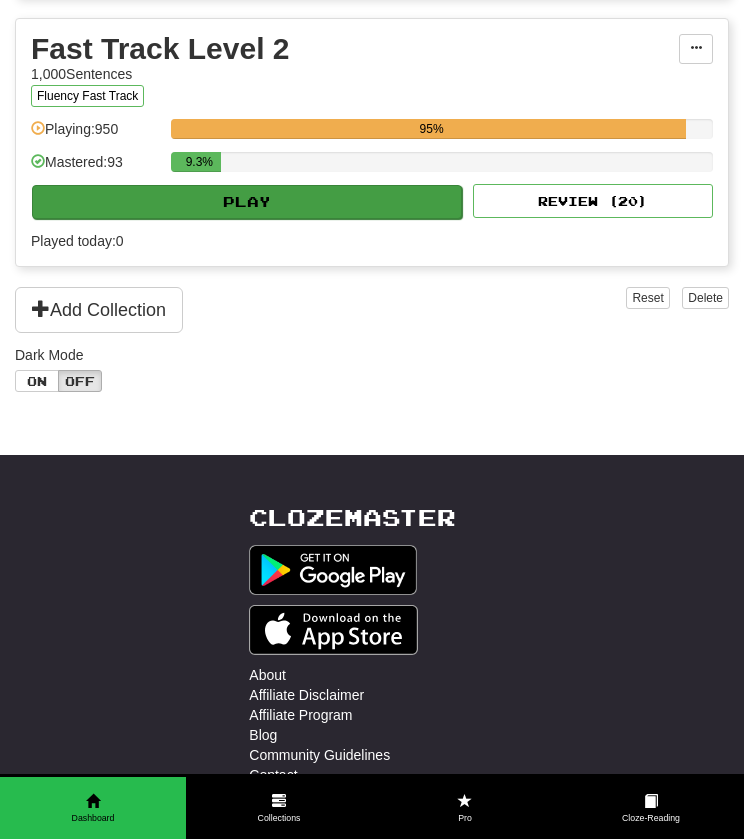 click on "Play" at bounding box center (247, 202) 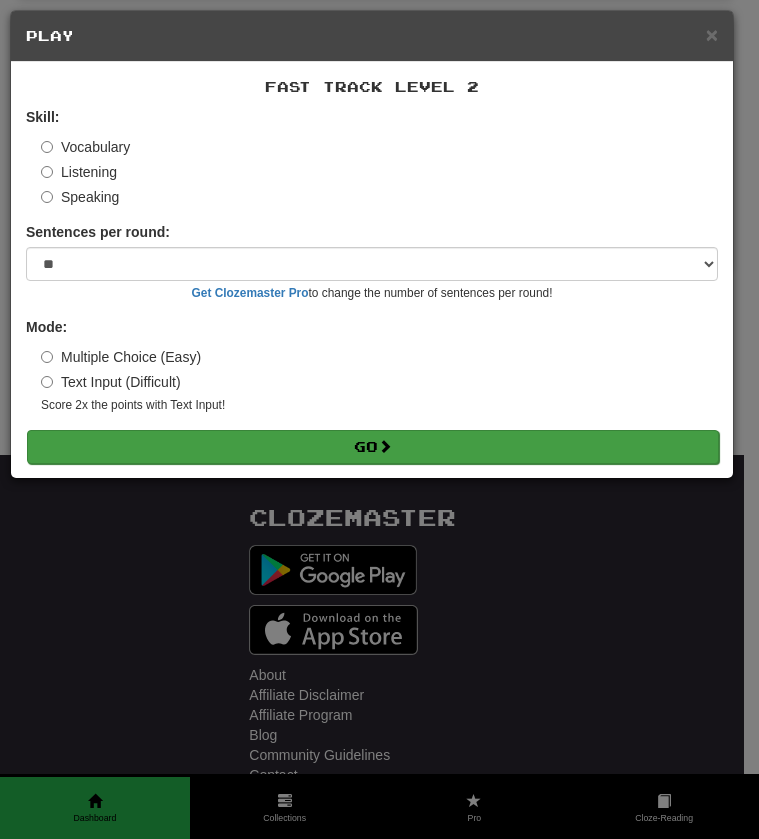click on "Go" at bounding box center (373, 447) 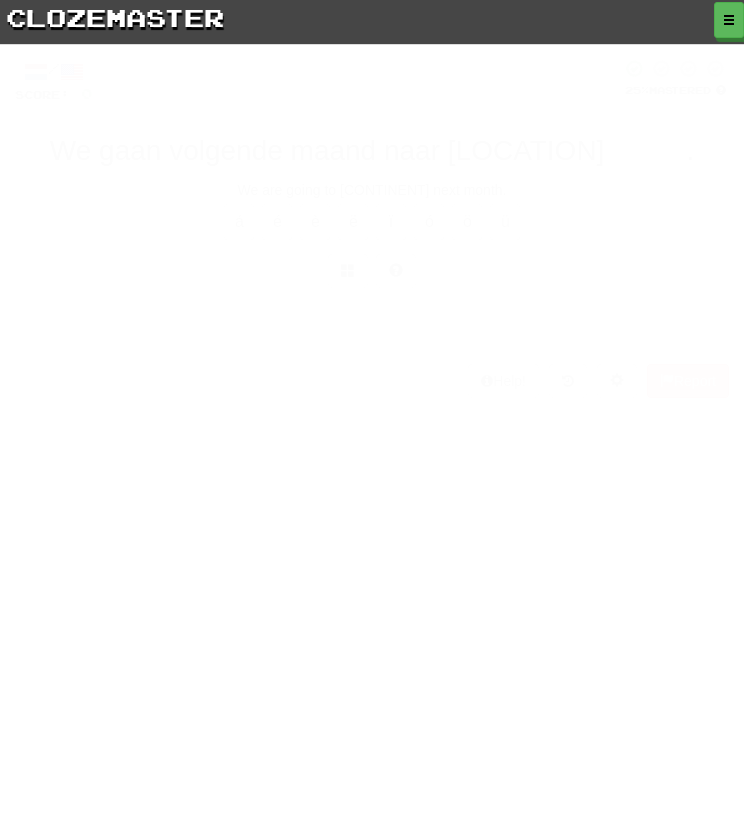 scroll, scrollTop: 0, scrollLeft: 0, axis: both 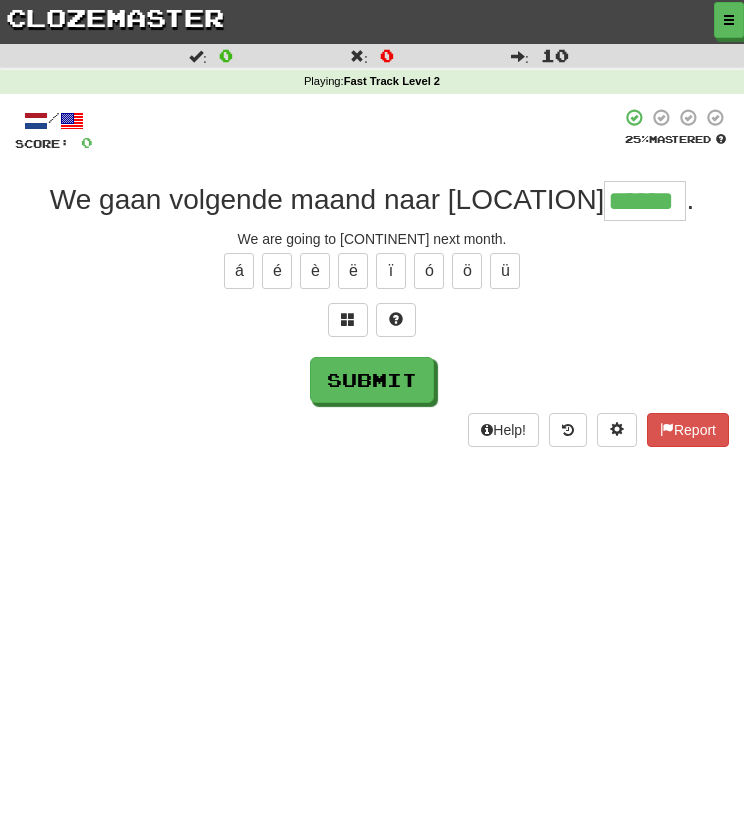 type on "******" 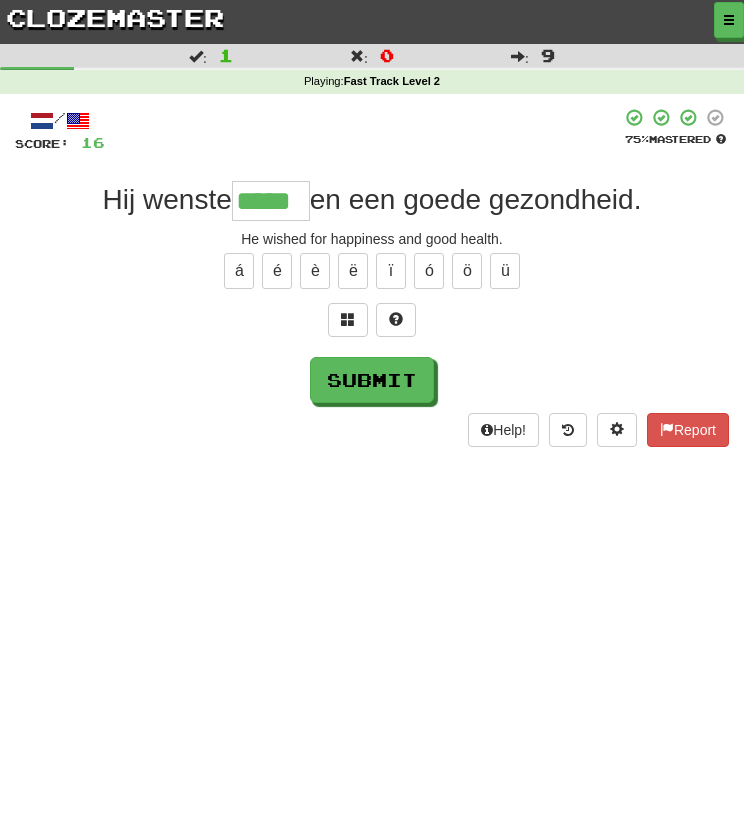 type on "*****" 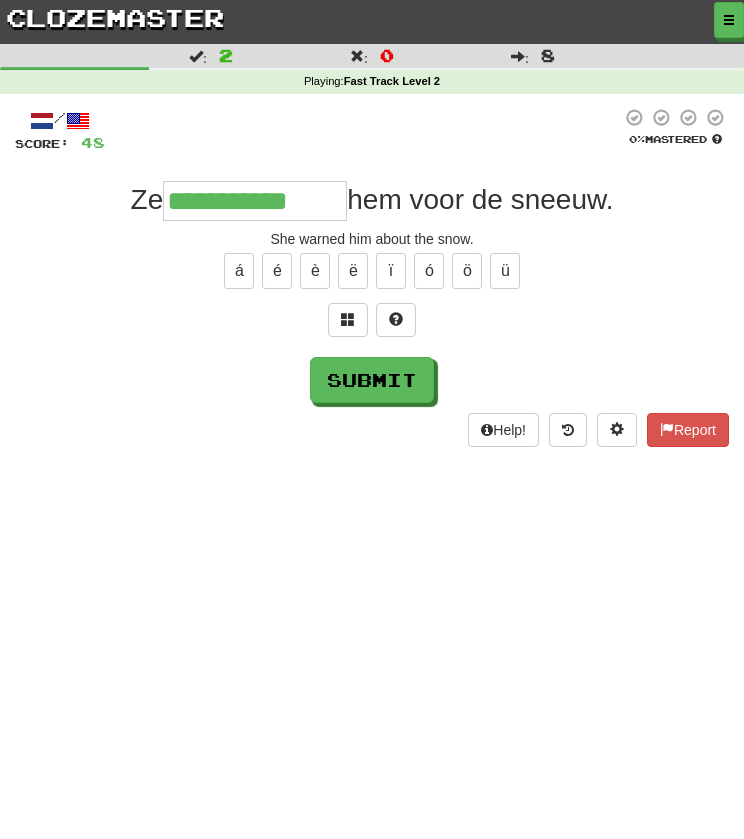 type on "**********" 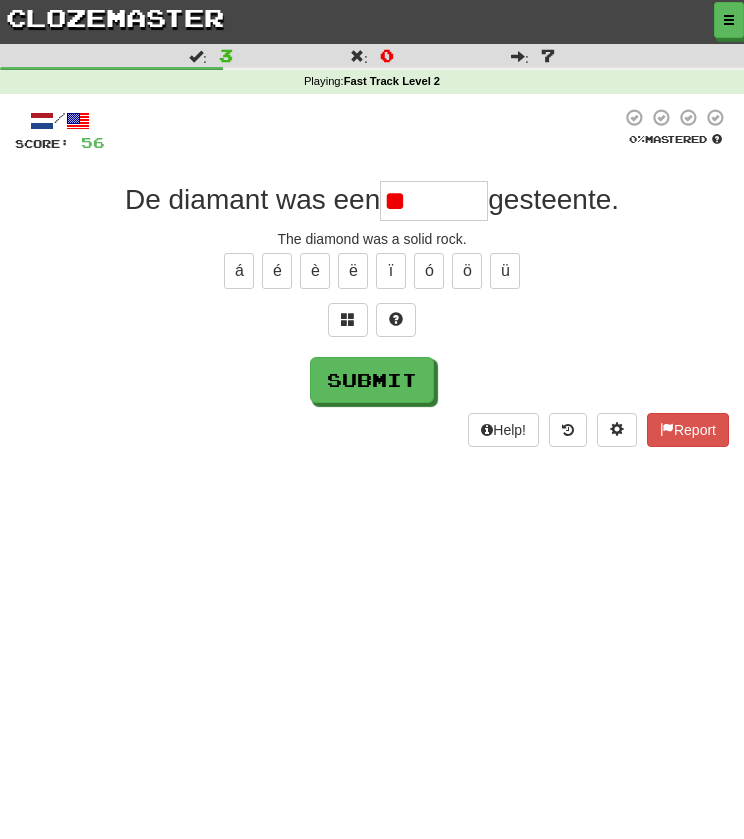 type on "*" 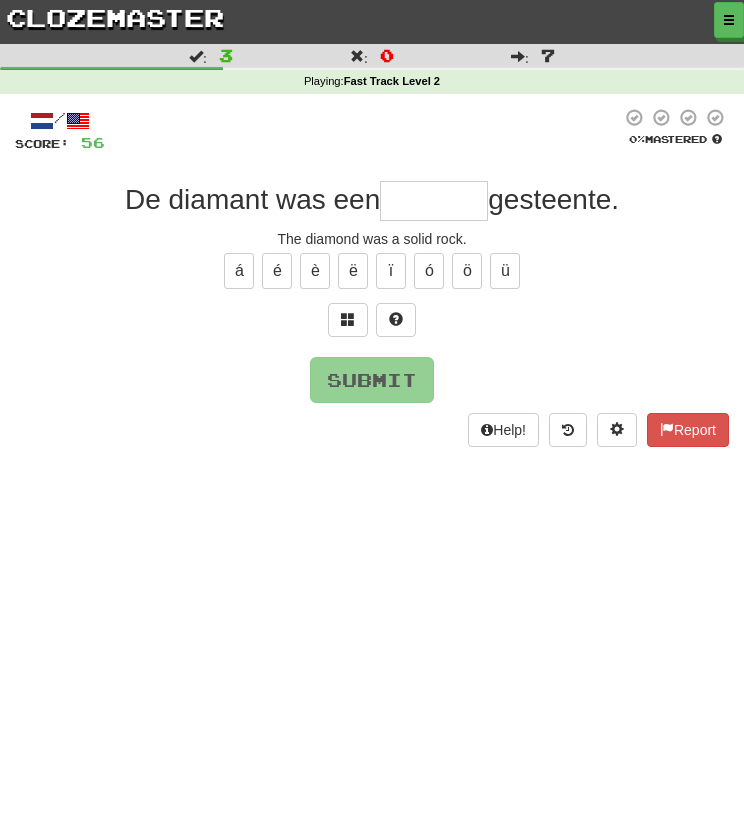 type on "*" 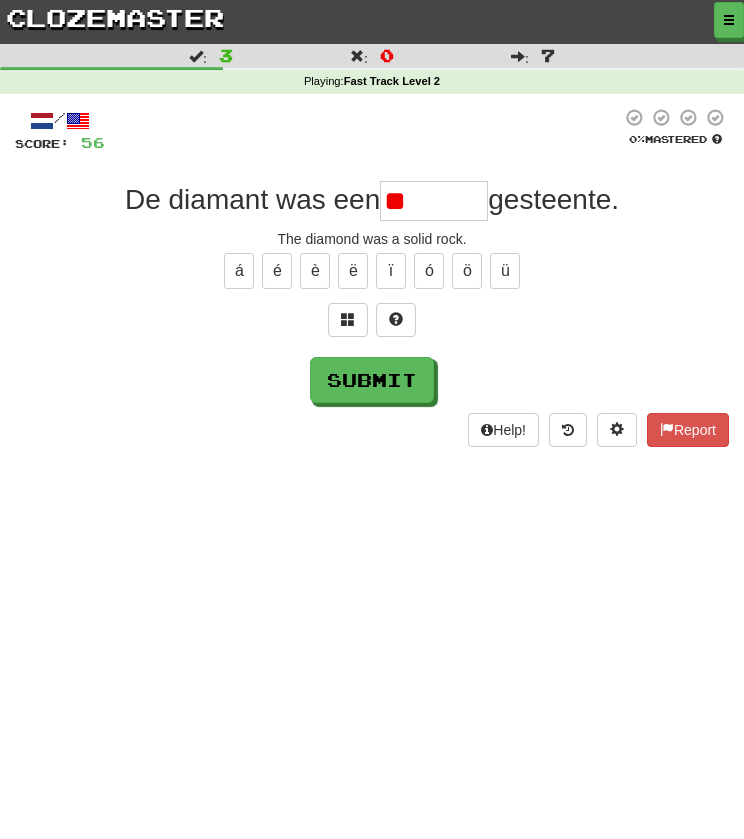 type on "*" 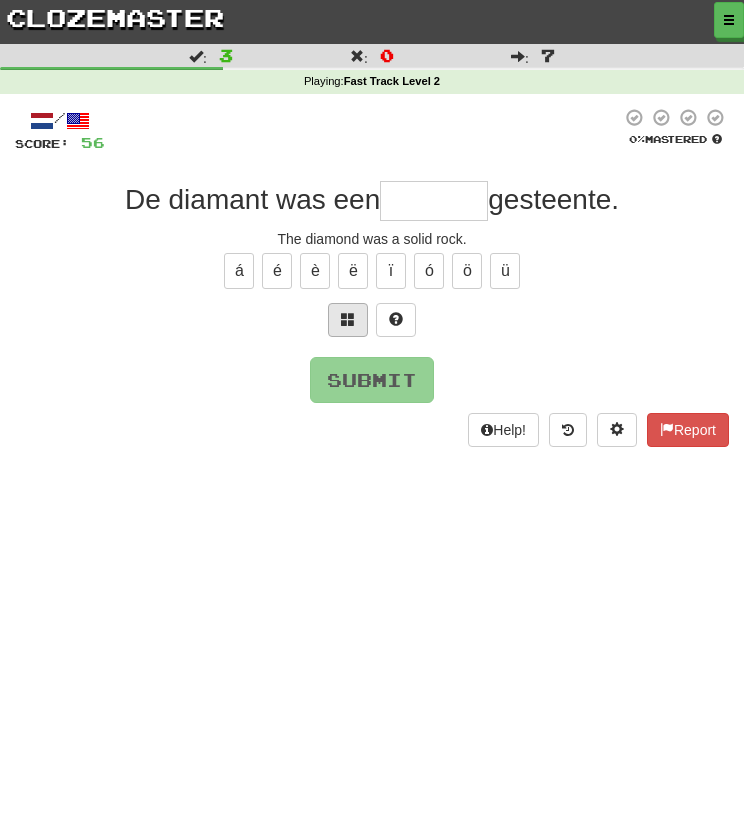 click at bounding box center [348, 320] 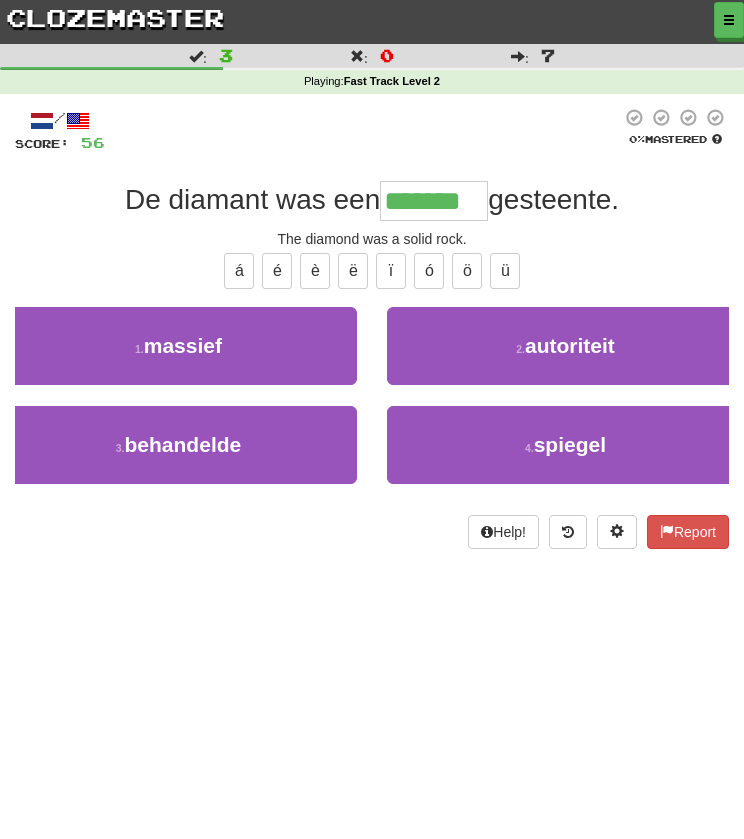 type on "*******" 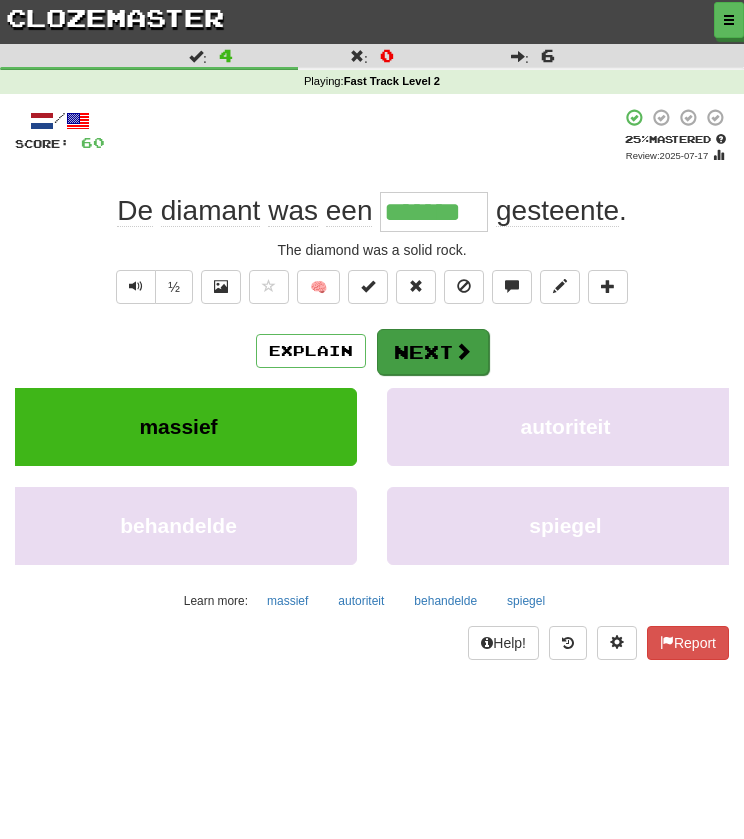 click on "Next" at bounding box center (433, 352) 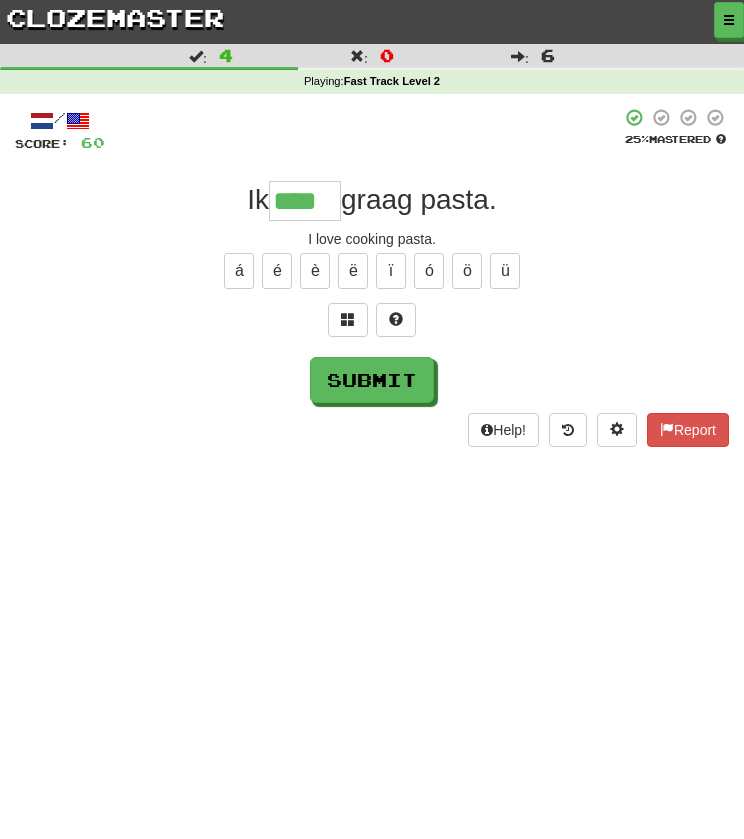 type on "****" 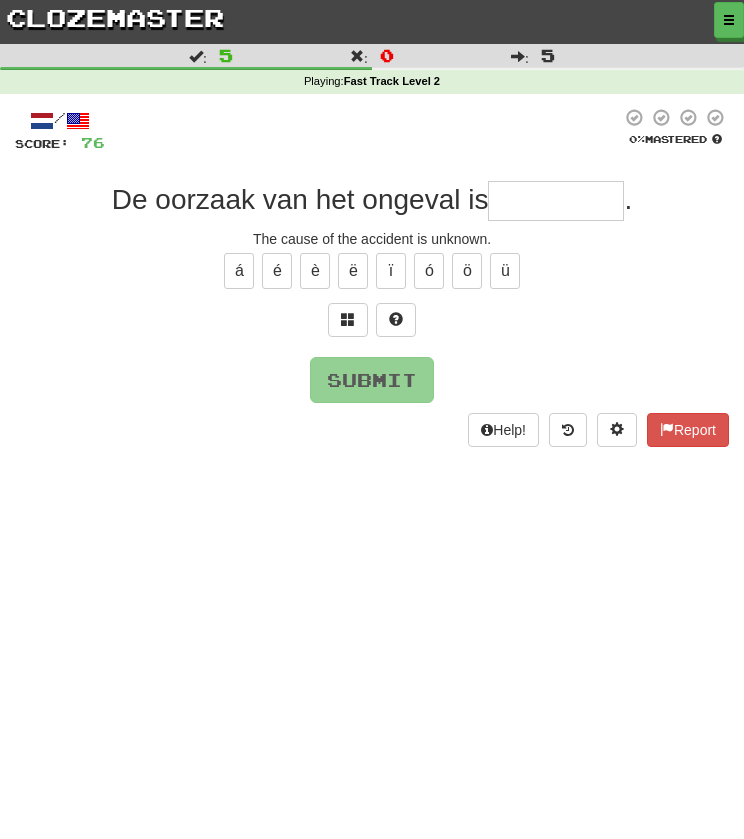 type on "*" 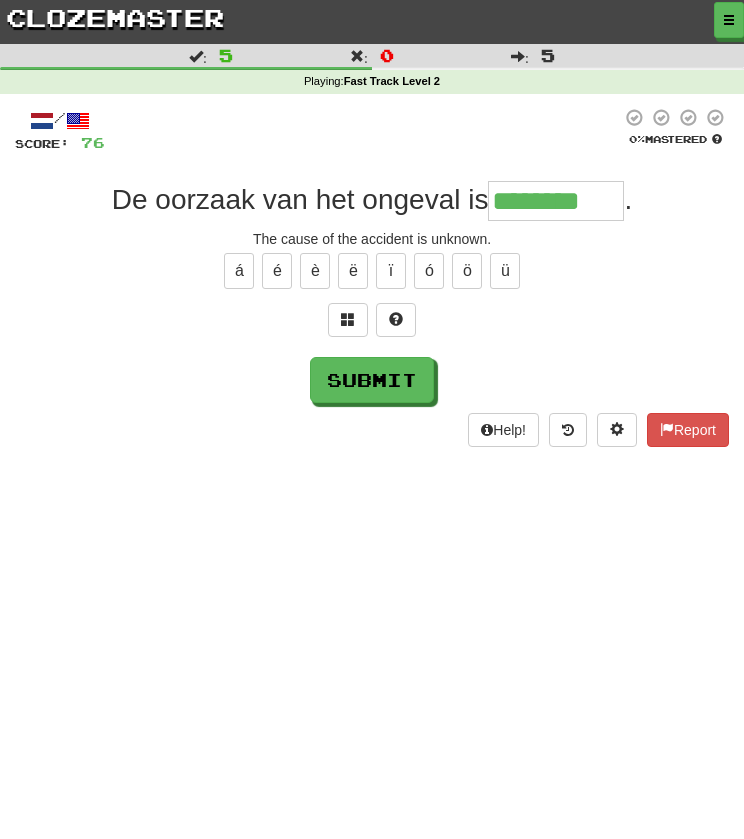 type on "********" 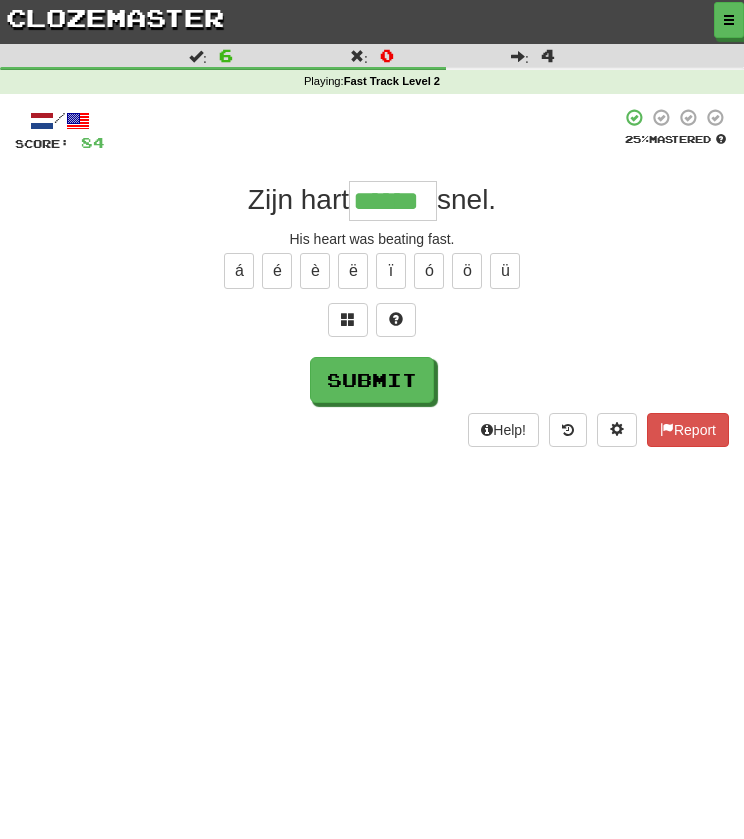 type on "******" 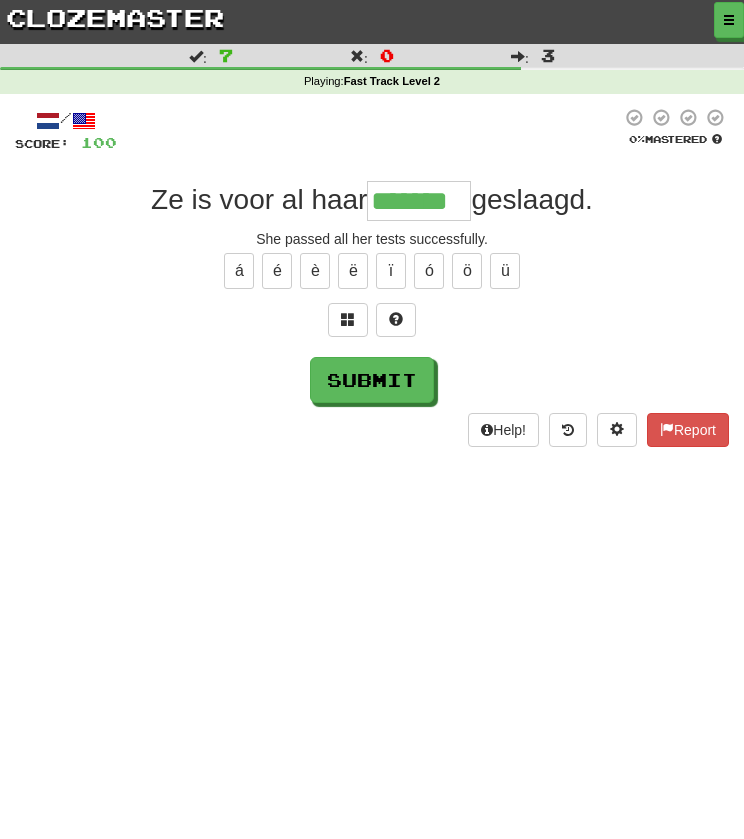 type on "*******" 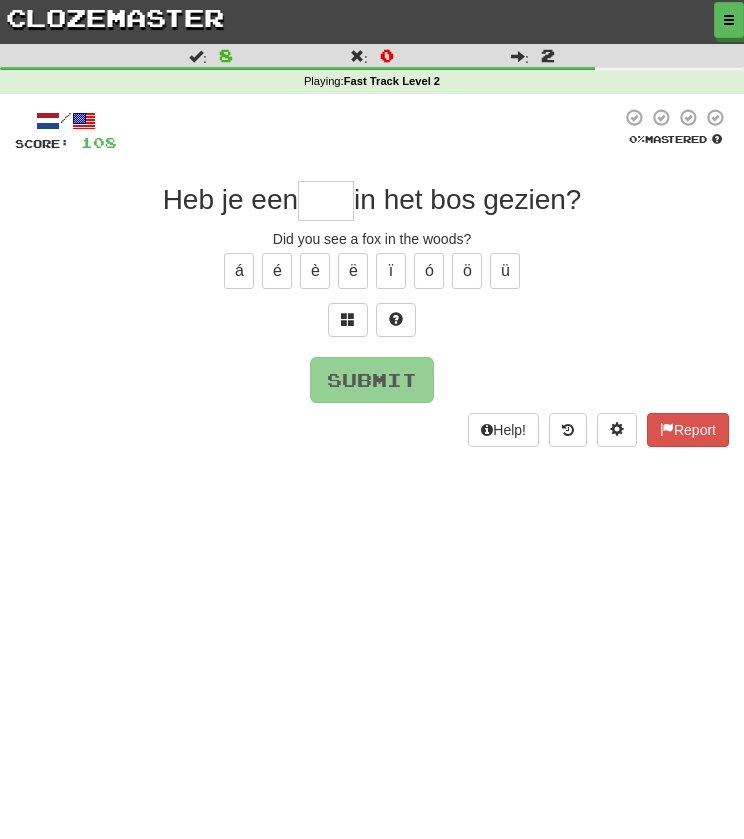 type on "*" 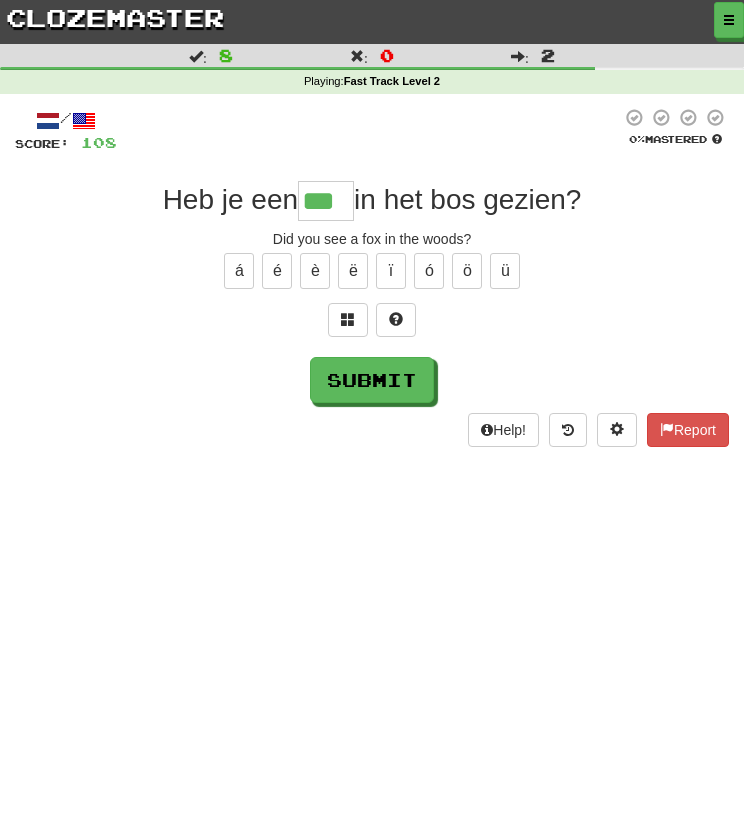 type on "***" 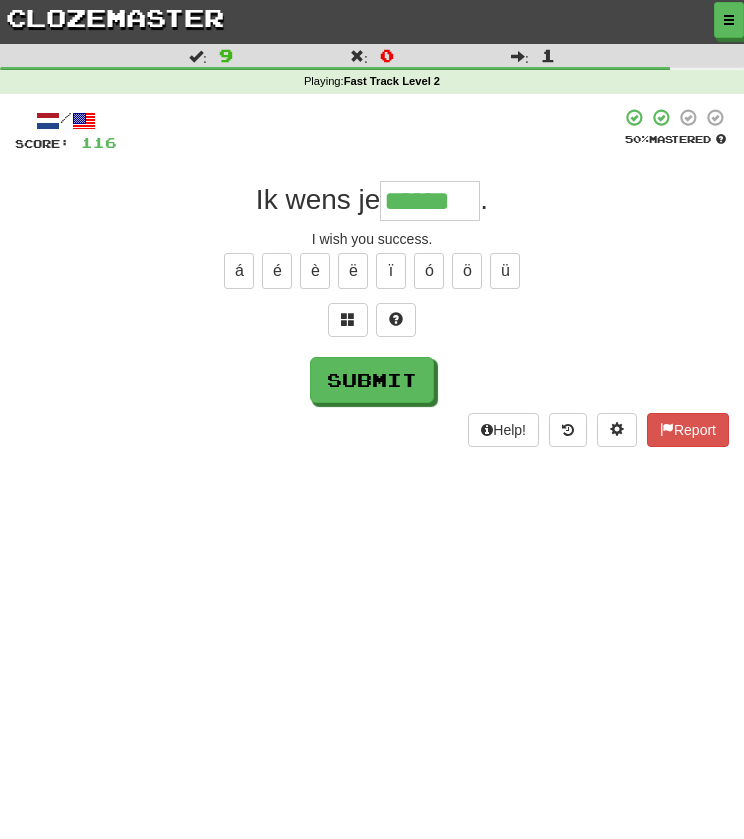 type on "******" 